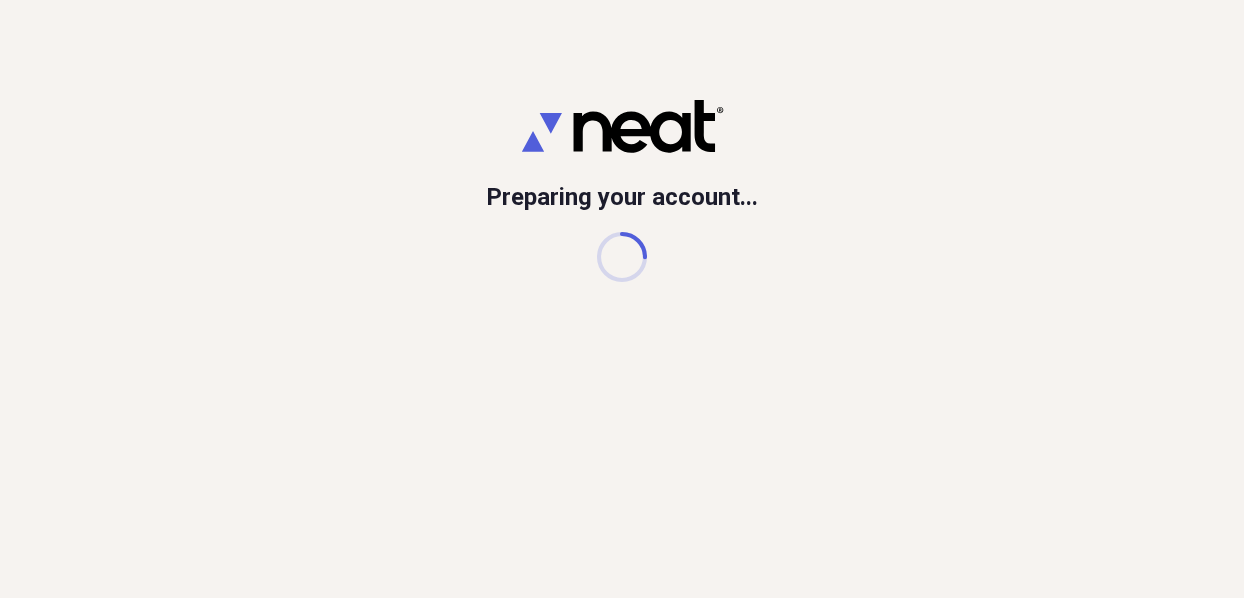 scroll, scrollTop: 0, scrollLeft: 0, axis: both 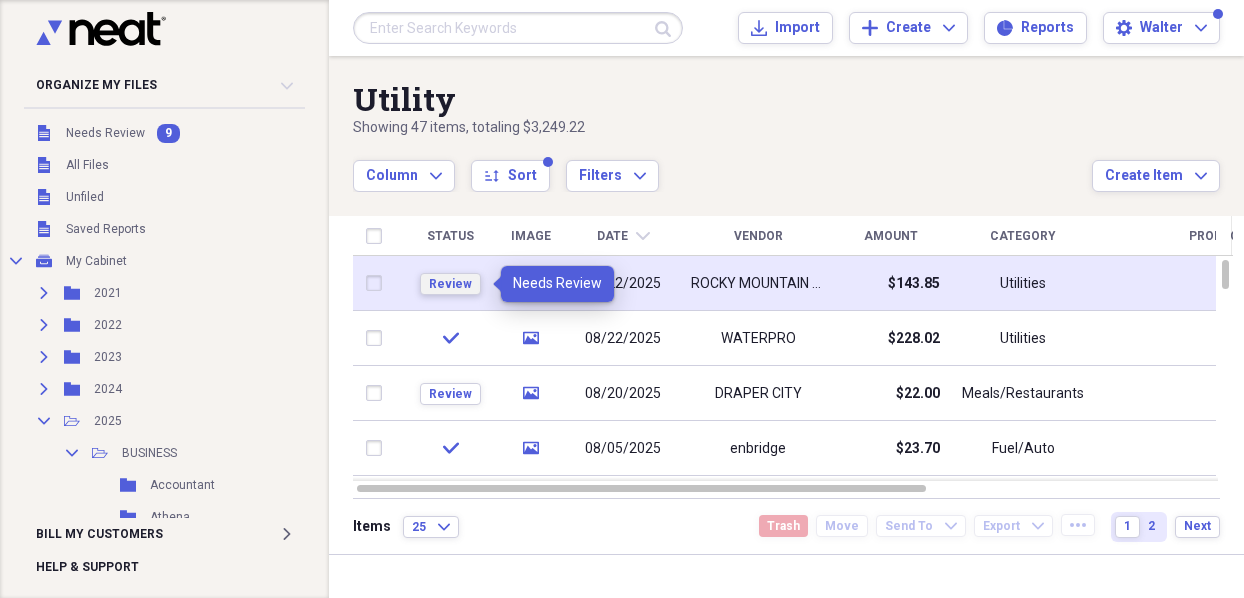 click on "Review" at bounding box center (450, 284) 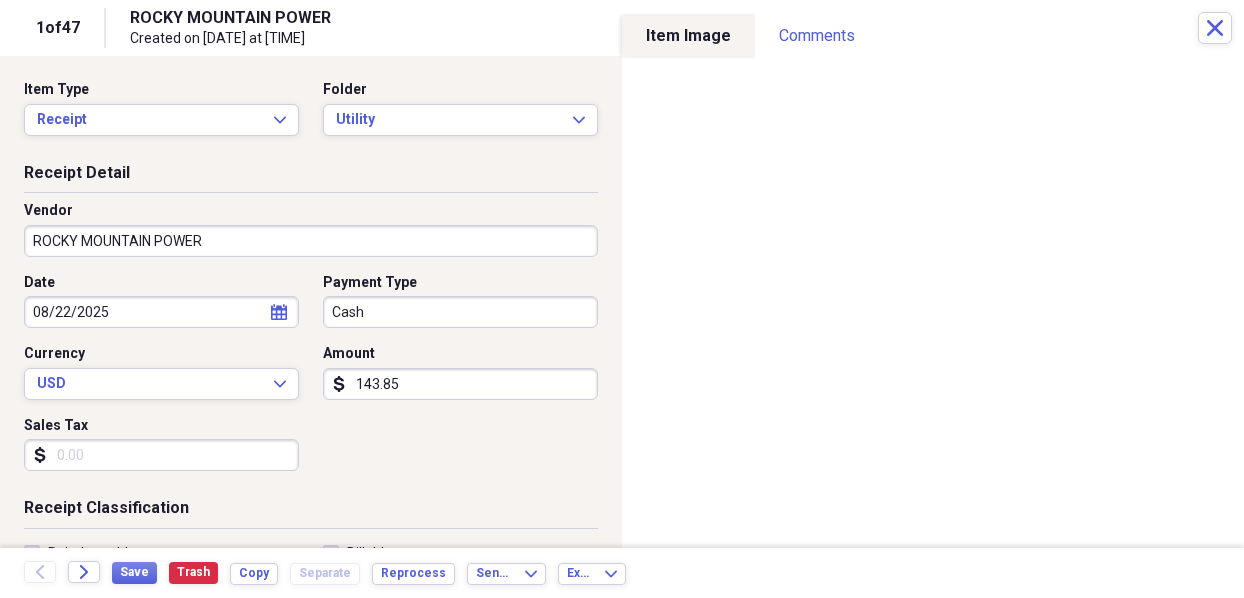 click on "Payment Type Cash" at bounding box center [454, 301] 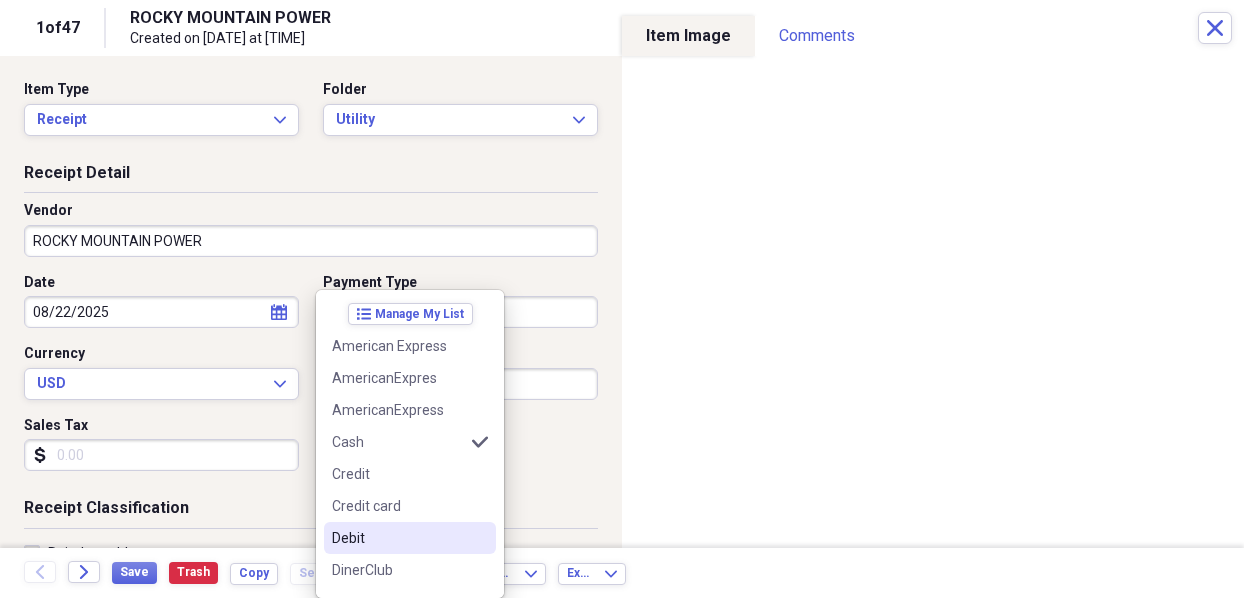 click on "Debit" at bounding box center (398, 538) 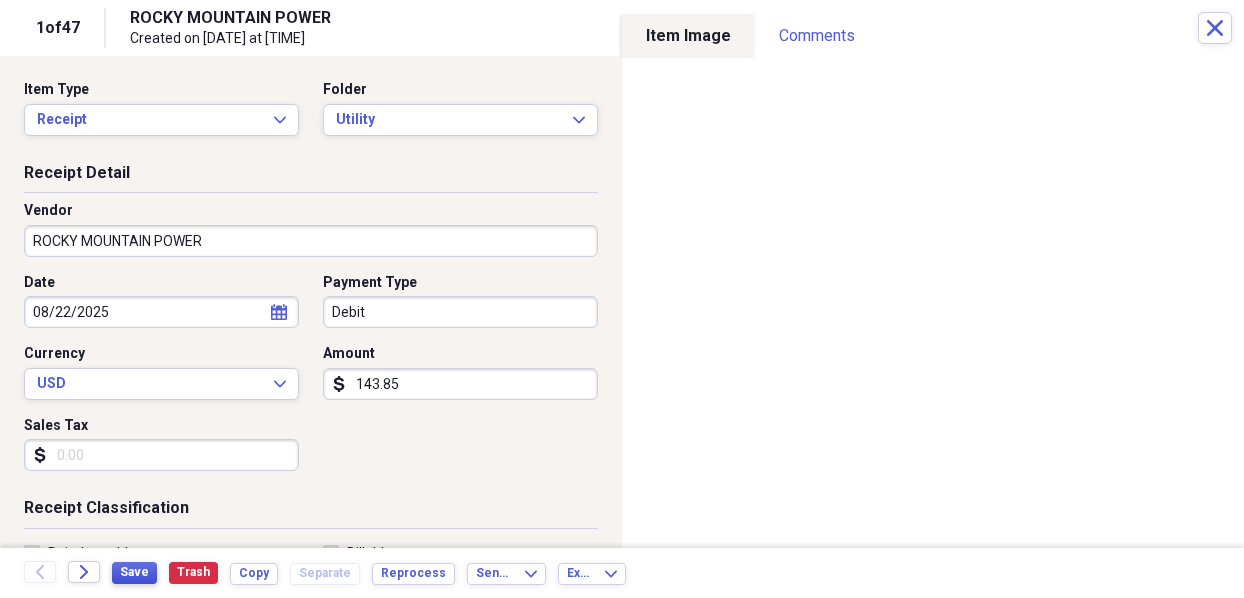 click on "Save" at bounding box center (134, 573) 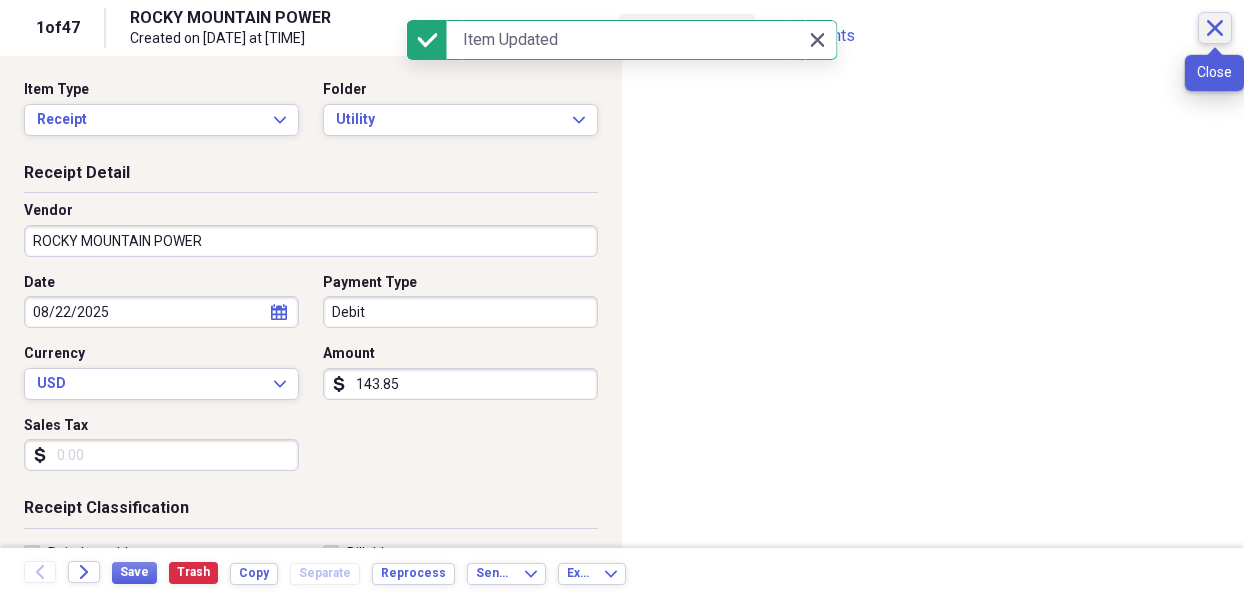 click 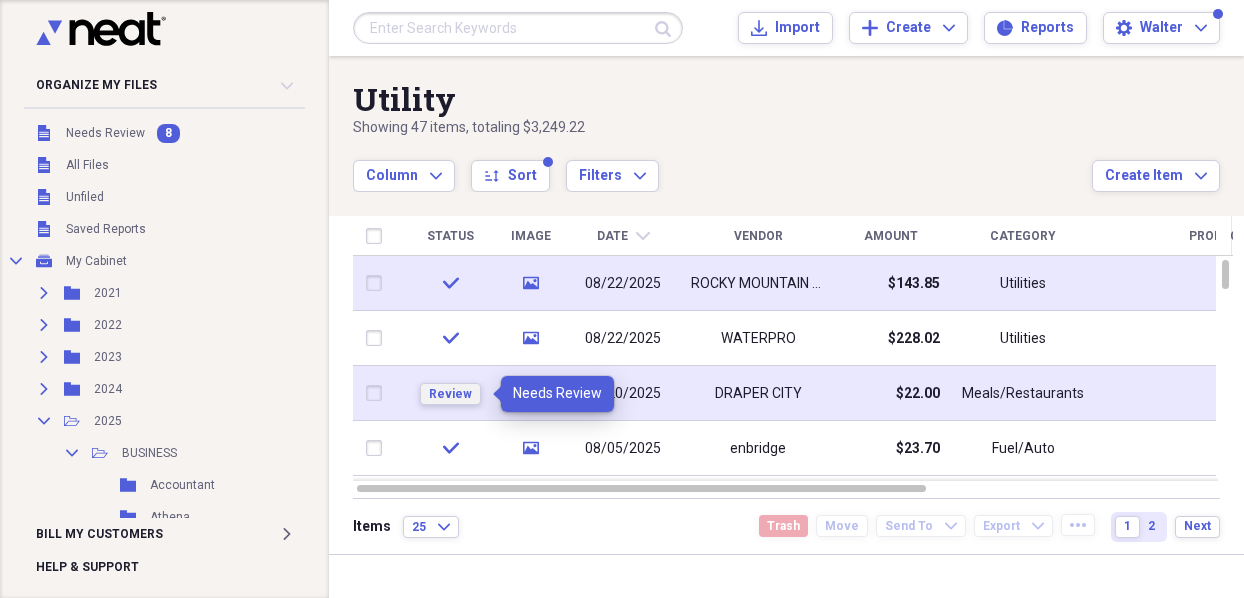 click on "Review" at bounding box center (450, 394) 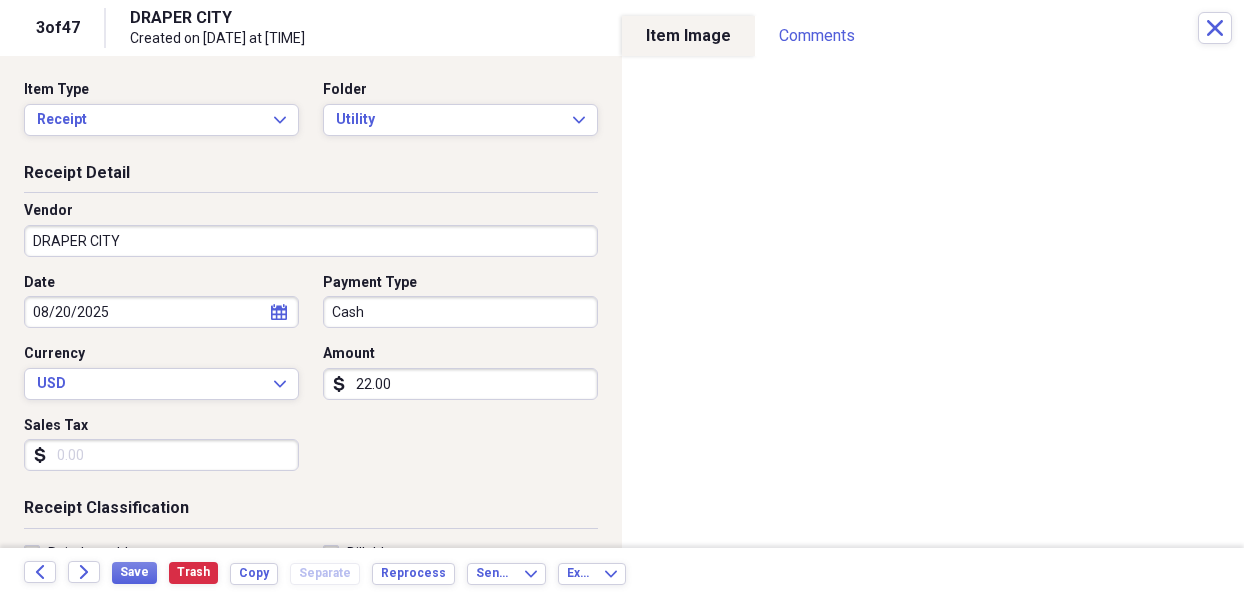 click on "Organize My Files 7 Collapse Unfiled Needs Review 7 Unfiled All Files Unfiled Unfiled Unfiled Saved Reports Collapse My Cabinet My Cabinet Add Folder Expand Folder 2021 Add Folder Expand Folder 2022 Add Folder Expand Folder 2023 Add Folder Expand Folder 2024 Add Folder Collapse Open Folder 2025 Add Folder Collapse Open Folder BUSINESS Add Folder Folder Accountant Add Folder Folder Athena Add Folder Folder Fees Add Folder Folder Insurance Add Folder Folder Misc Add Folder Expand Folder Salary Add Folder Folder Supply Add Folder Folder Utilities Add Folder Expand Folder Vehicle Add Folder Collapse Open Folder CdA Add Folder Folder Furnishing Add Folder Folder Gasoline Add Folder Folder Grocer Add Folder Folder Ins Add Folder Folder misc Add Folder Folder Mtce Add Folder Folder Restaurant Add Folder Folder Supply Add Folder Folder Tax Add Folder Folder Utility Add Folder Folder Yard Add Folder Collapse Open Folder DRAPER Add Folder Folder furnish Add Folder Folder Misc Add Folder Folder Mtce Add Folder Folder IT" at bounding box center (622, 299) 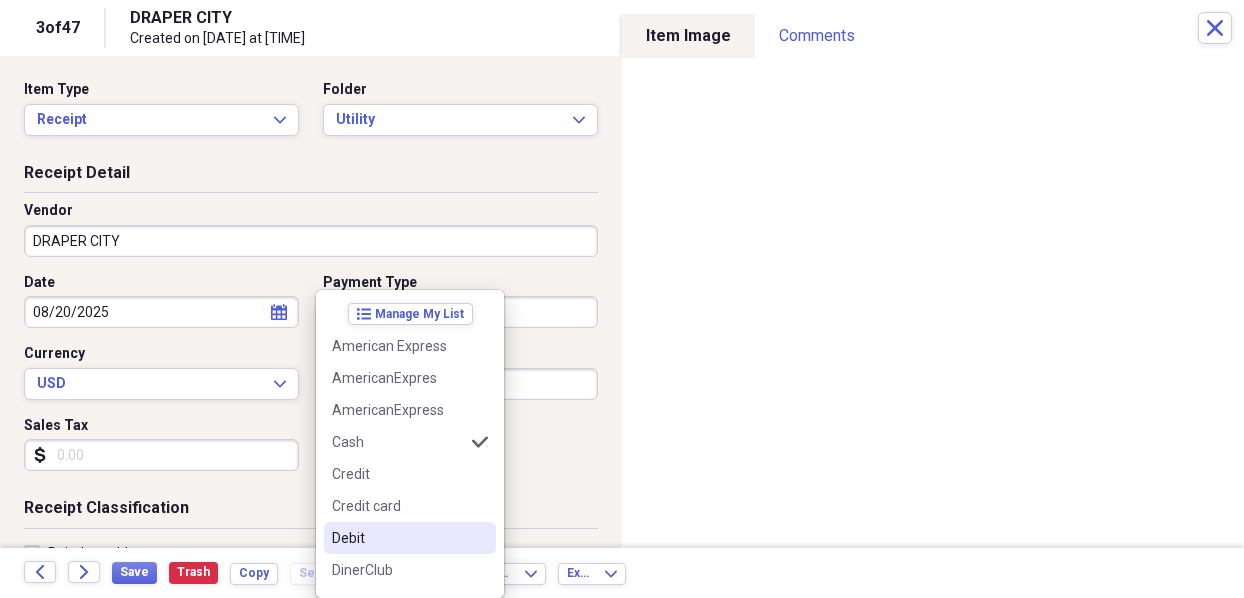 click on "Debit" at bounding box center (398, 538) 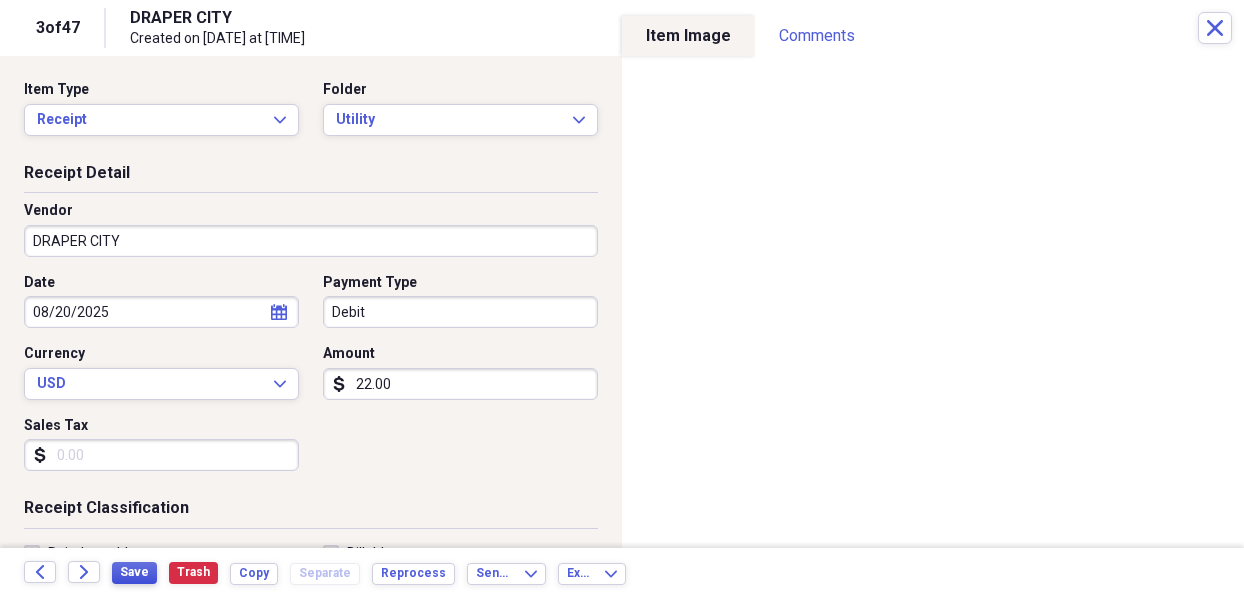 click on "Save" at bounding box center (134, 572) 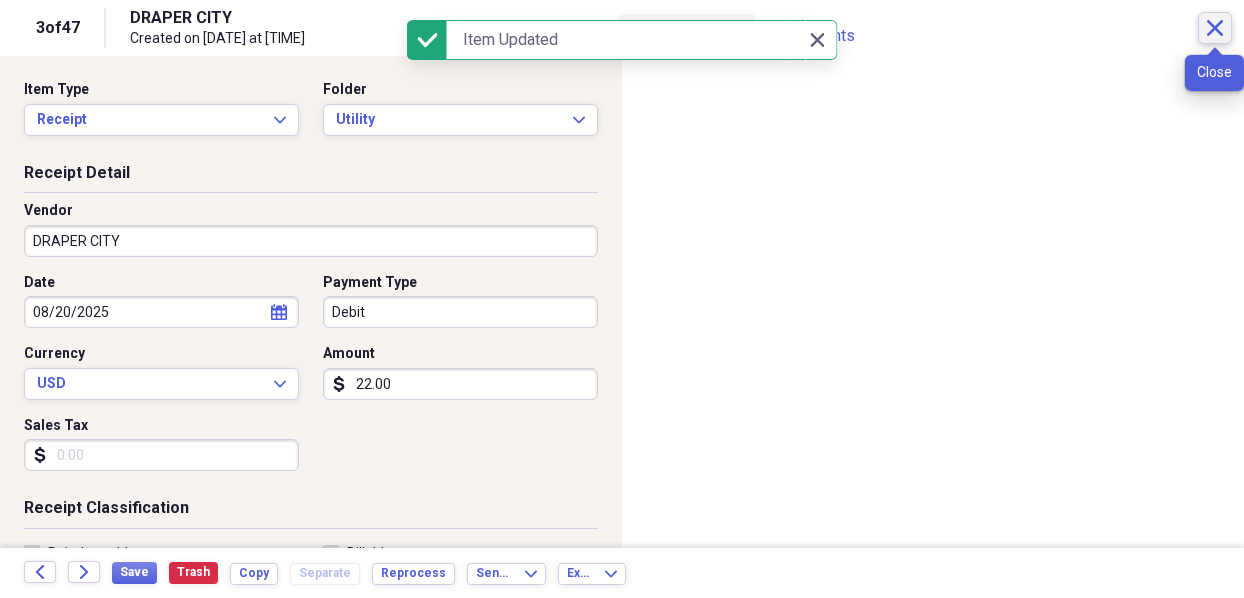 click on "Close" 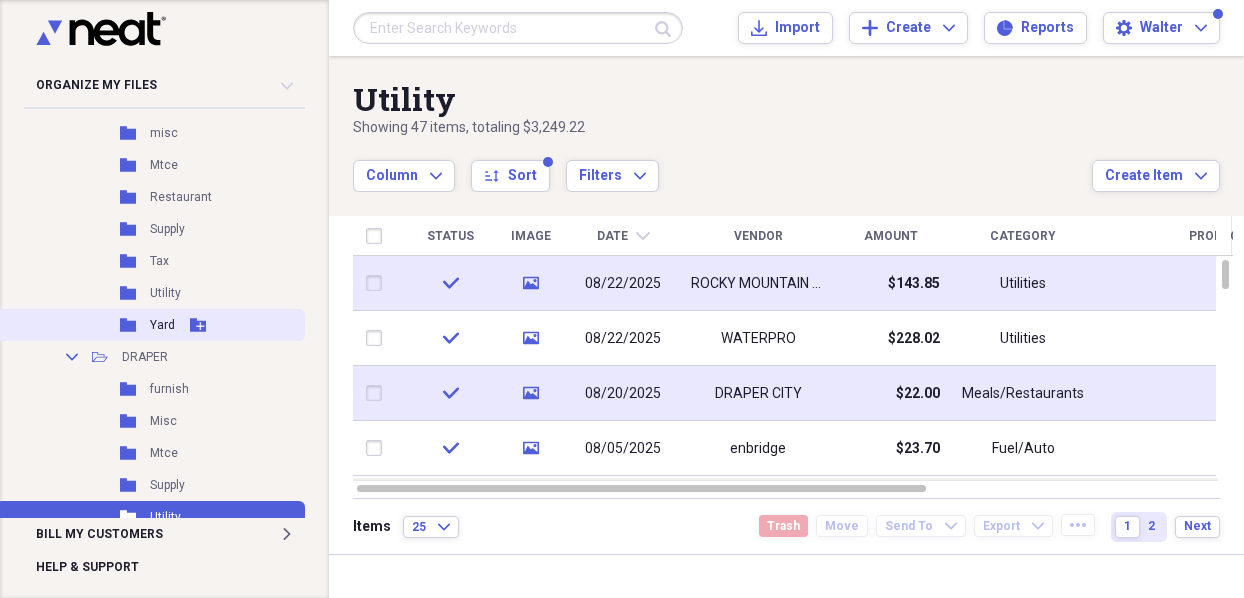 scroll, scrollTop: 700, scrollLeft: 0, axis: vertical 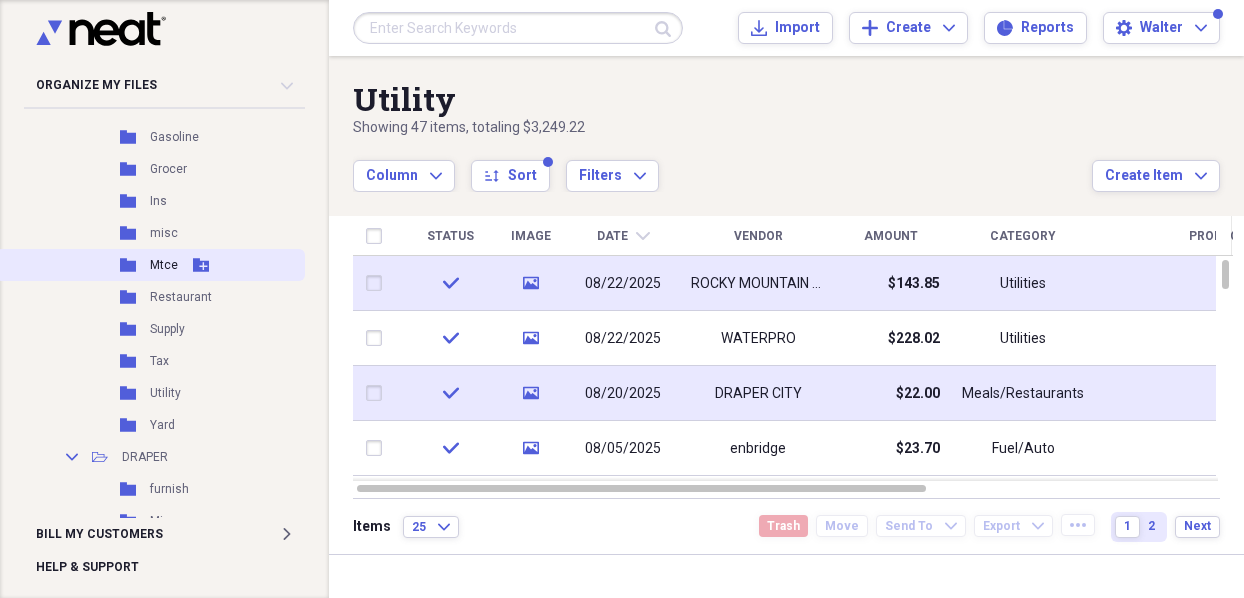 click 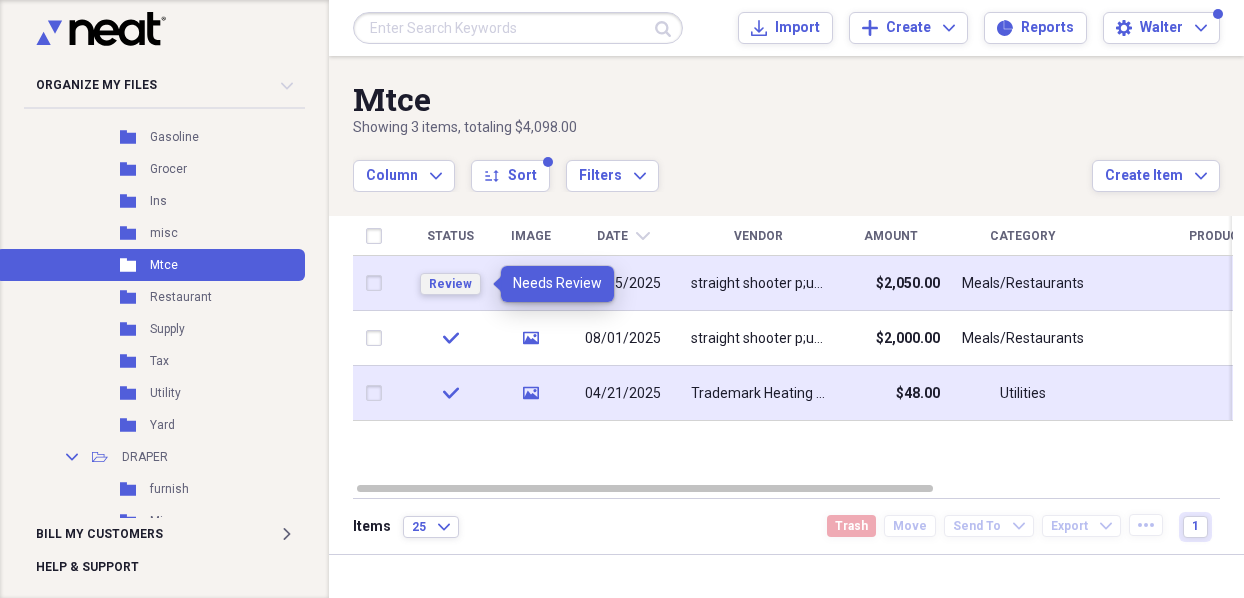 click on "Review" at bounding box center [450, 284] 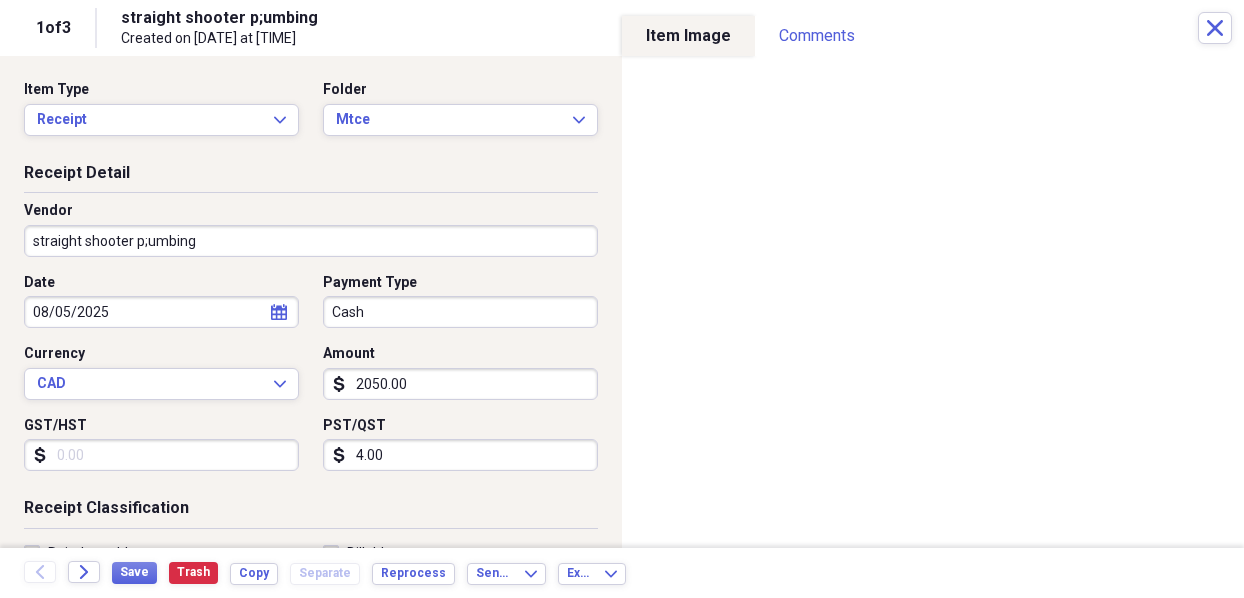 click on "calendar" 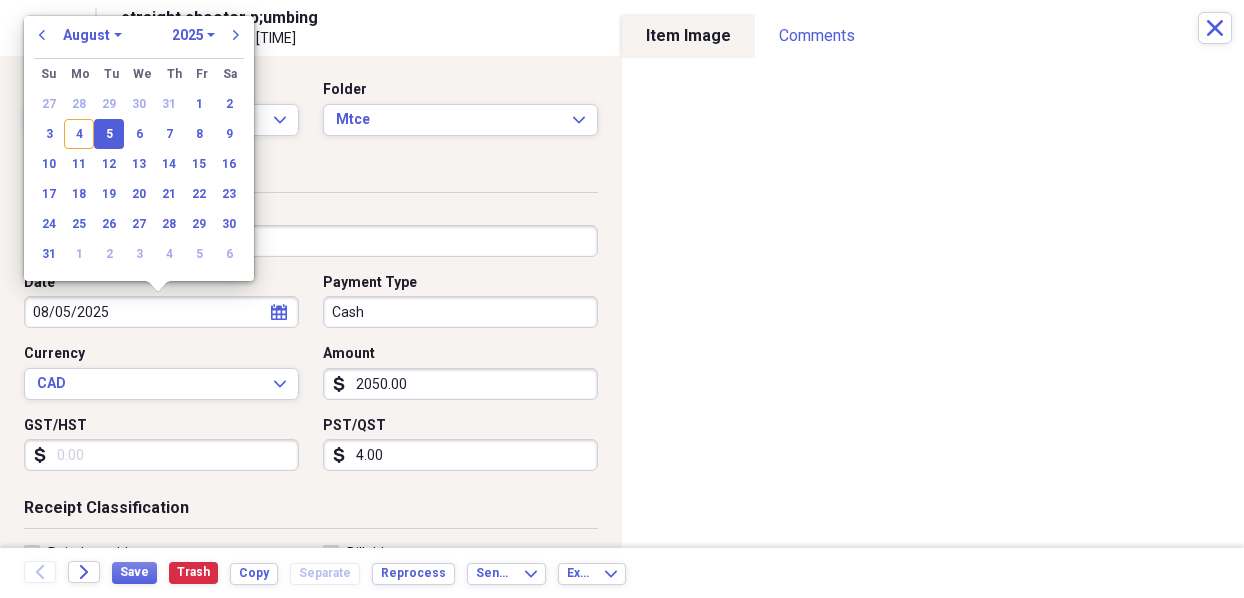 click on "5" at bounding box center (109, 134) 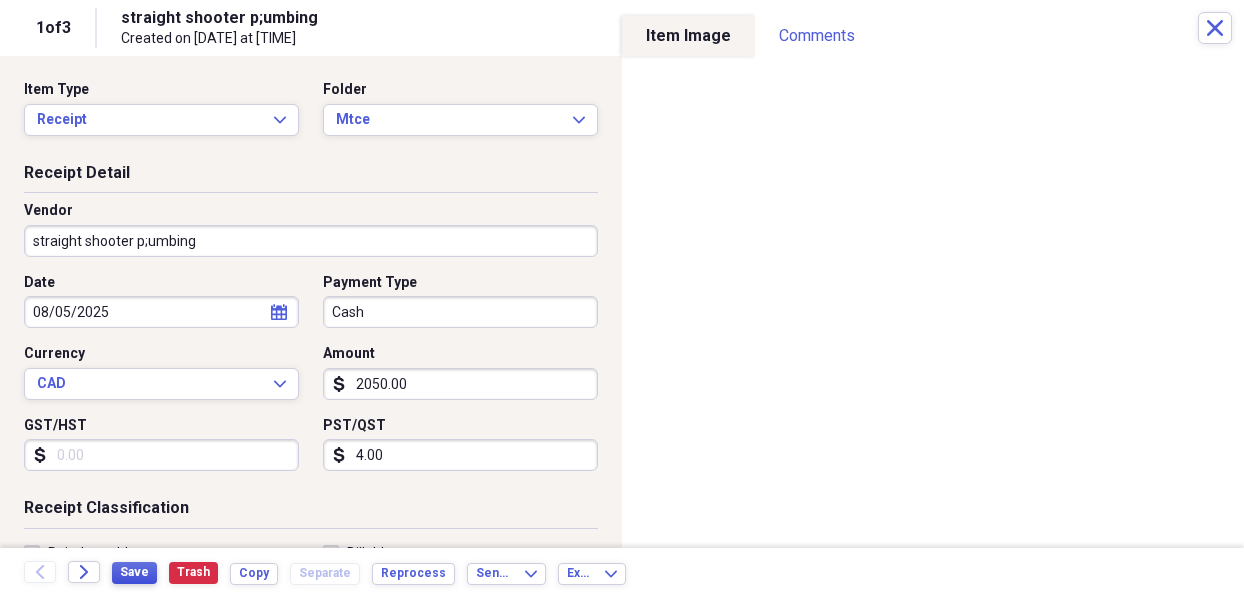 click on "Save" at bounding box center (134, 572) 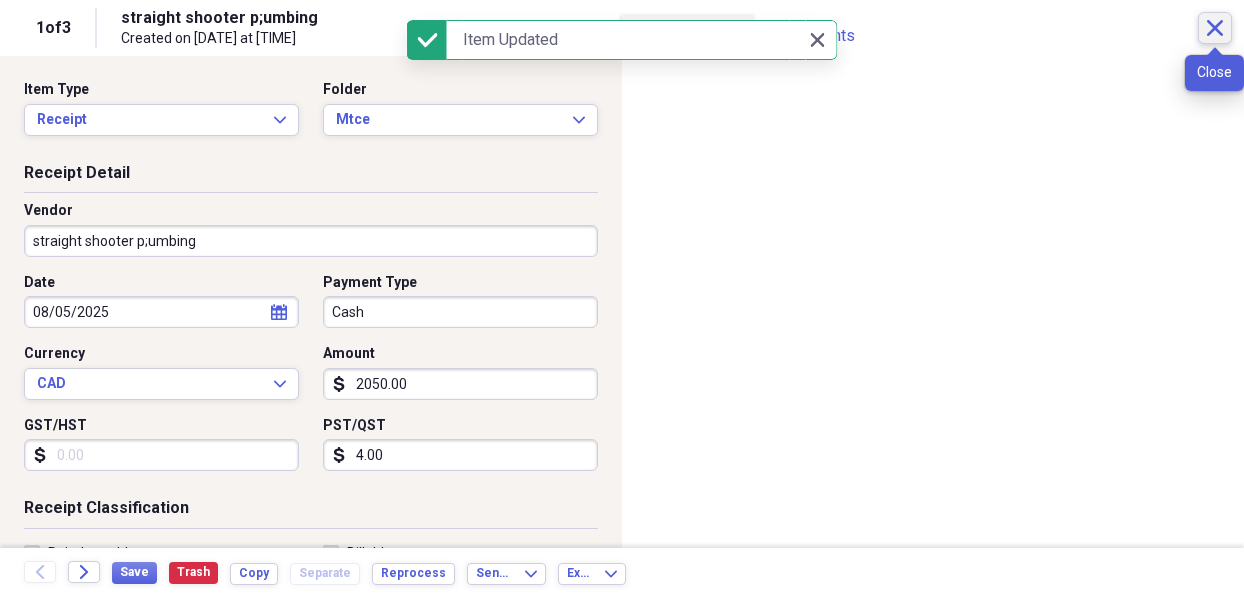 click on "Close" 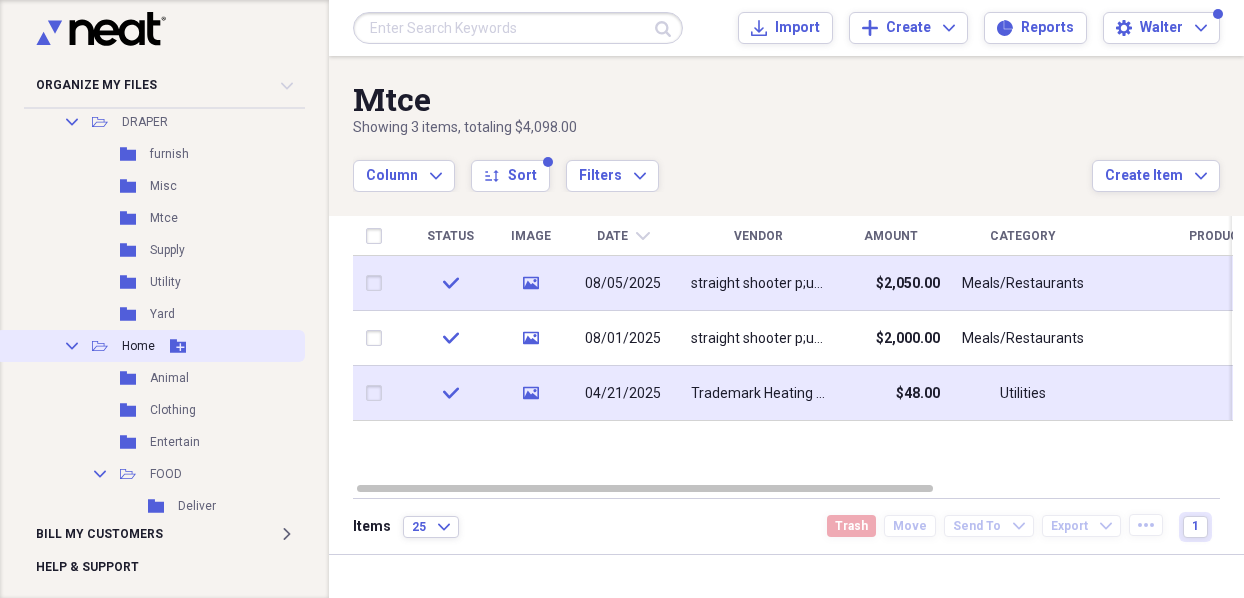 scroll, scrollTop: 1000, scrollLeft: 0, axis: vertical 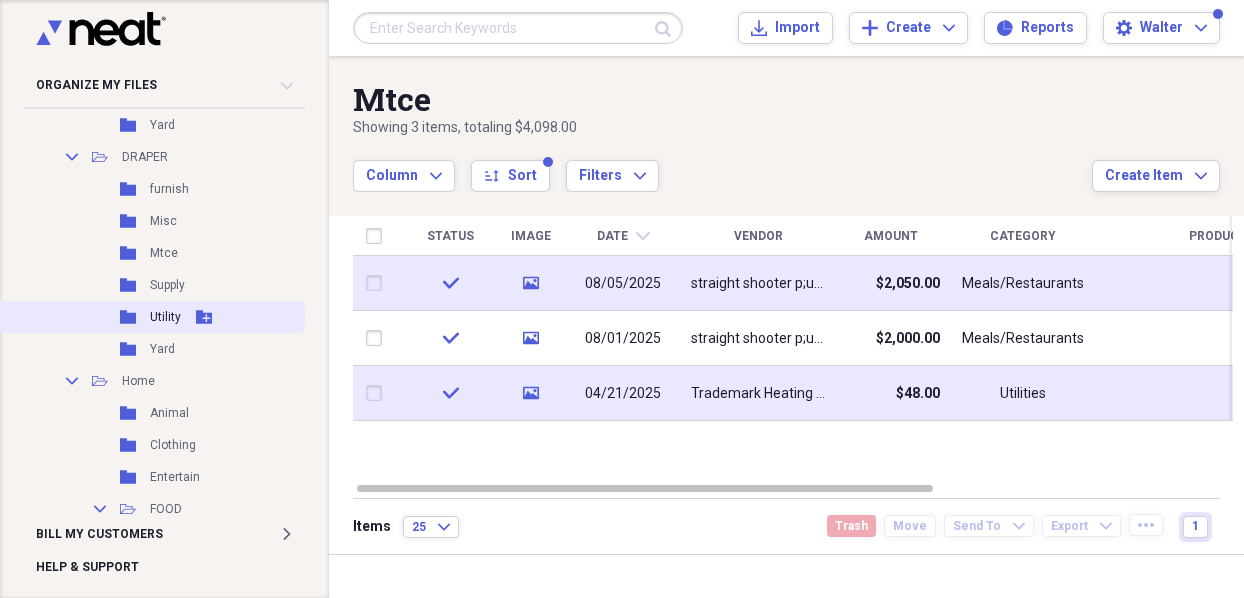 click on "Folder" 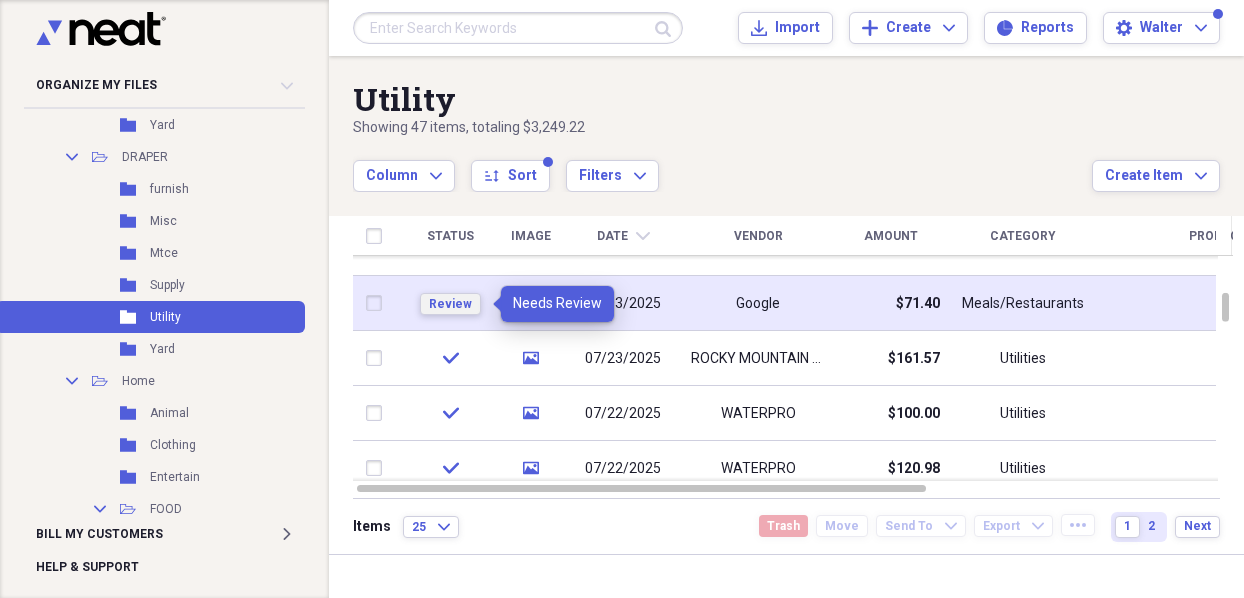 click on "Review" at bounding box center [450, 304] 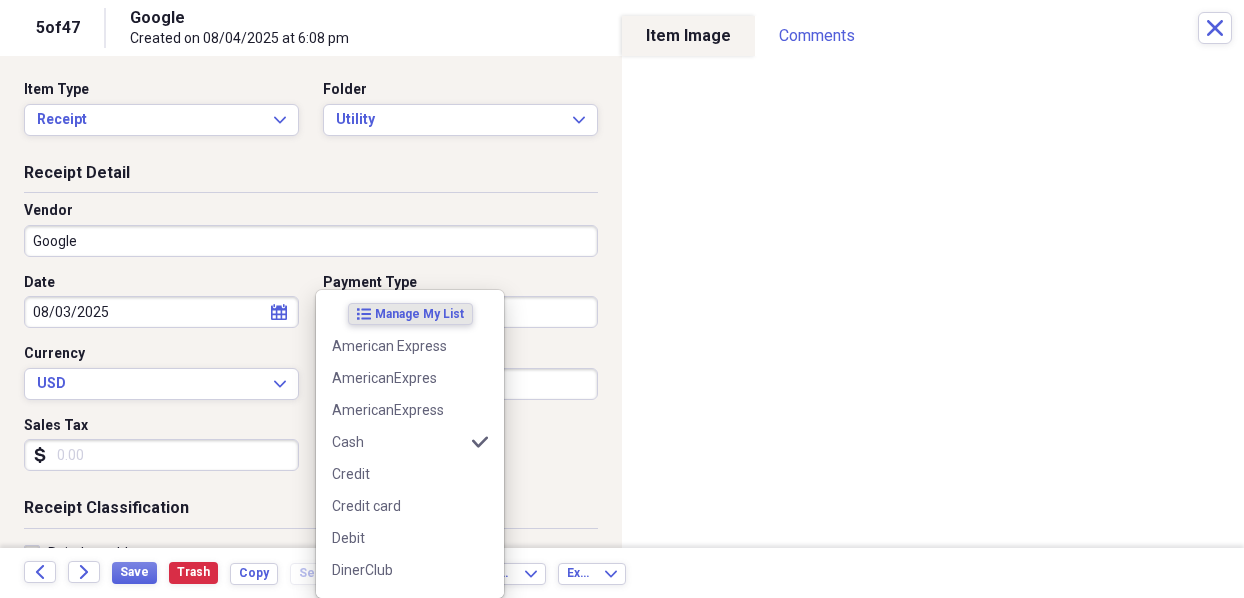 click on "Organize My Files 5 Collapse Unfiled Needs Review 5 Unfiled All Files Unfiled Unfiled Unfiled Saved Reports Collapse My Cabinet My Cabinet Add Folder Expand Folder 2021 Add Folder Expand Folder 2022 Add Folder Expand Folder 2023 Add Folder Expand Folder 2024 Add Folder Collapse Open Folder 2025 Add Folder Collapse Open Folder BUSINESS Add Folder Folder Accountant Add Folder Folder Athena Add Folder Folder Fees Add Folder Folder Insurance Add Folder Folder Misc Add Folder Expand Folder Salary Add Folder Folder Supply Add Folder Folder Utilities Add Folder Expand Folder Vehicle Add Folder Collapse Open Folder CdA Add Folder Folder Furnishing Add Folder Folder Gasoline Add Folder Folder Grocer Add Folder Folder Ins Add Folder Folder misc Add Folder Folder Mtce Add Folder Folder Restaurant Add Folder Folder Supply Add Folder Folder Tax Add Folder Folder Utility Add Folder Folder Yard Add Folder Collapse Open Folder DRAPER Add Folder Folder furnish Add Folder Folder Misc Add Folder Folder Mtce Add Folder Folder IT" at bounding box center [622, 299] 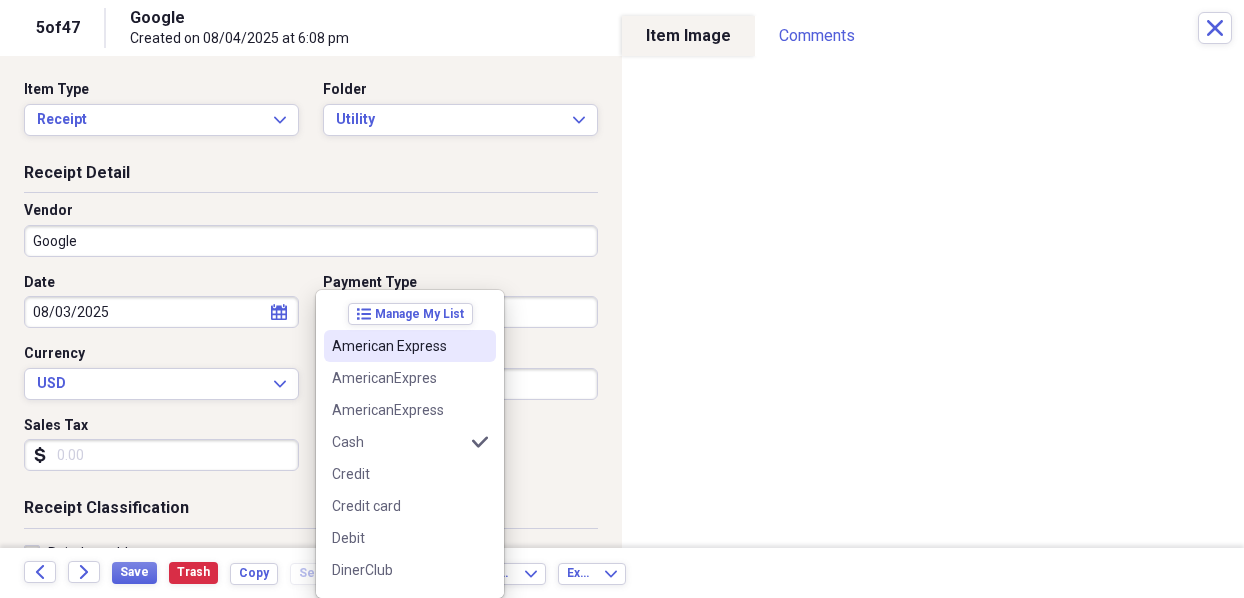 click on "American Express" at bounding box center (398, 346) 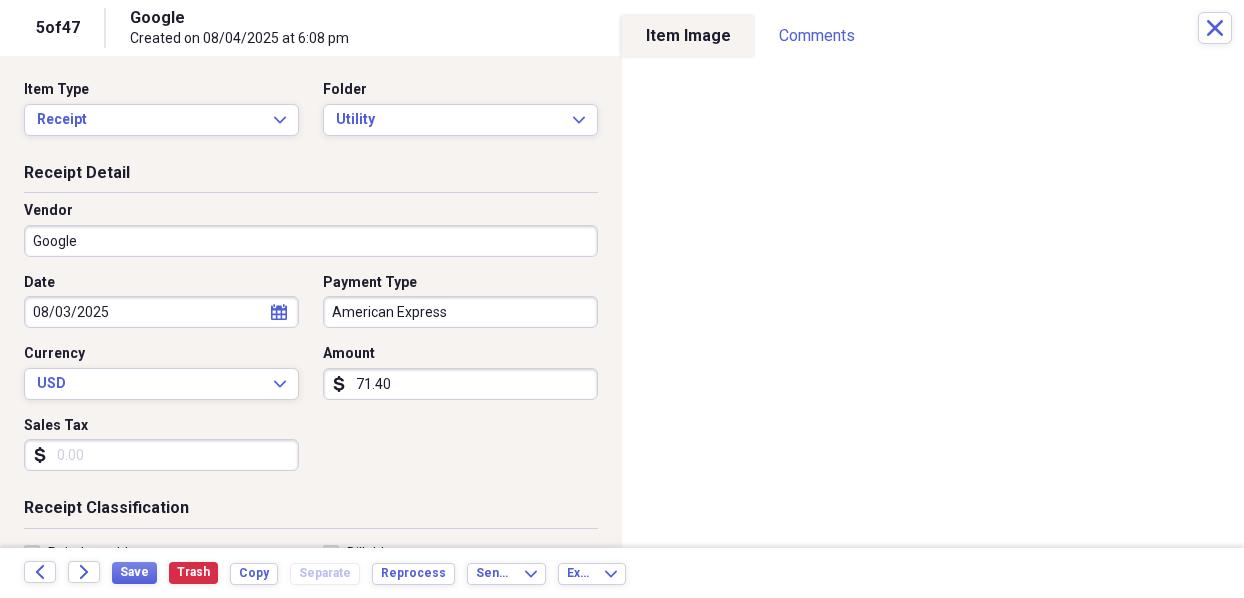 click 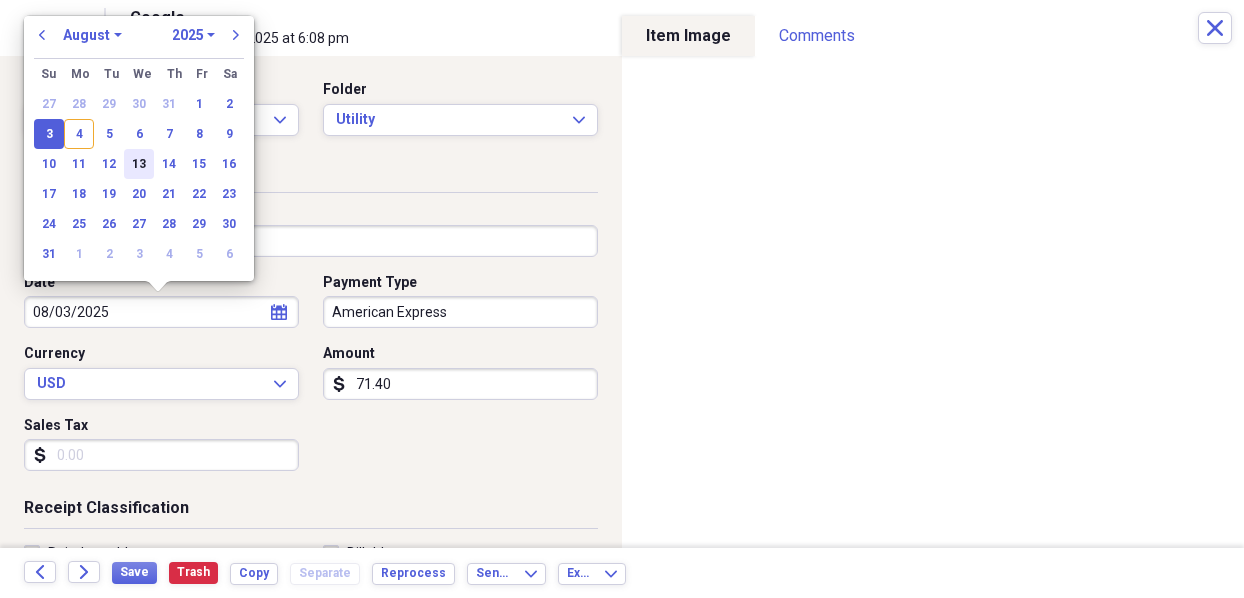 click on "13" at bounding box center (139, 164) 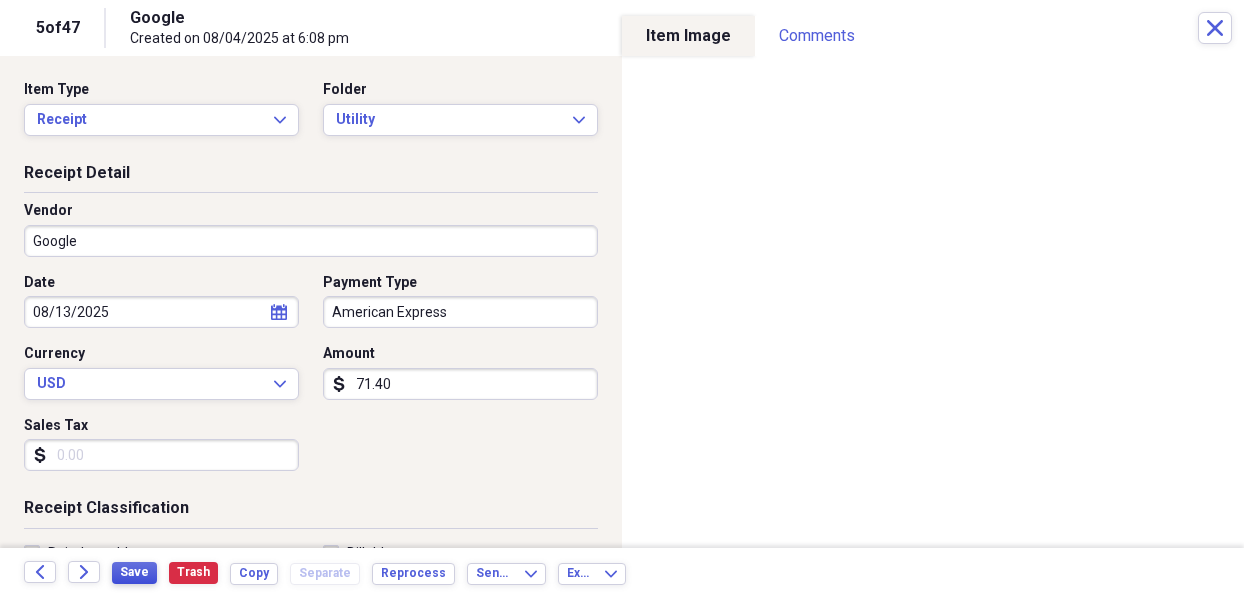 click on "Save" at bounding box center [134, 572] 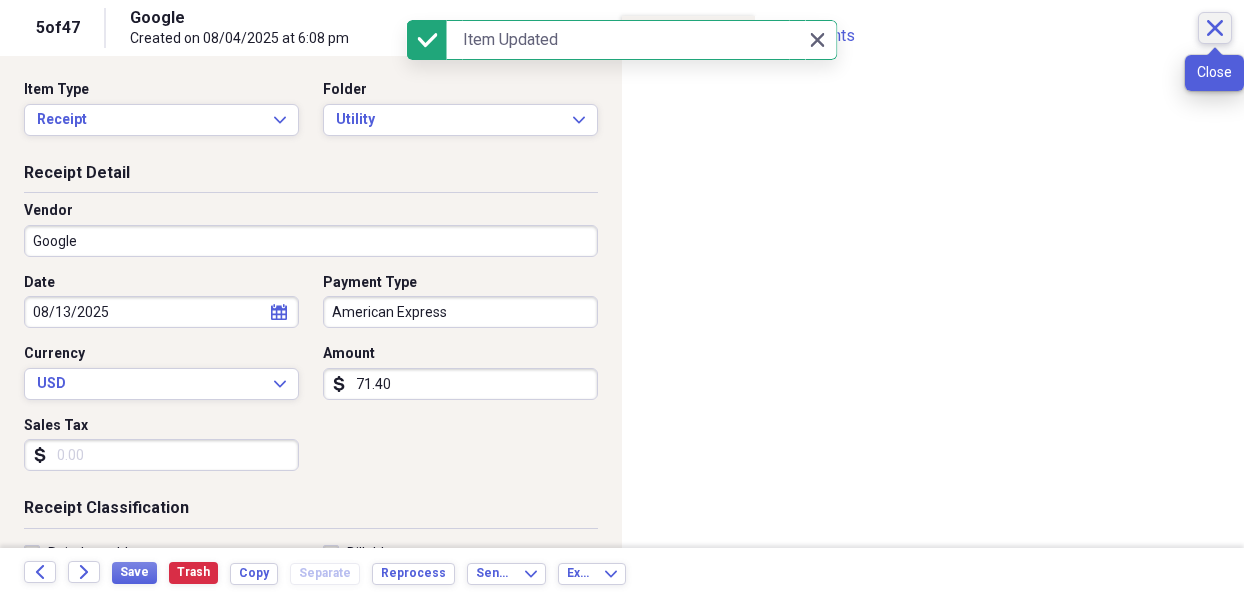 click on "Close" 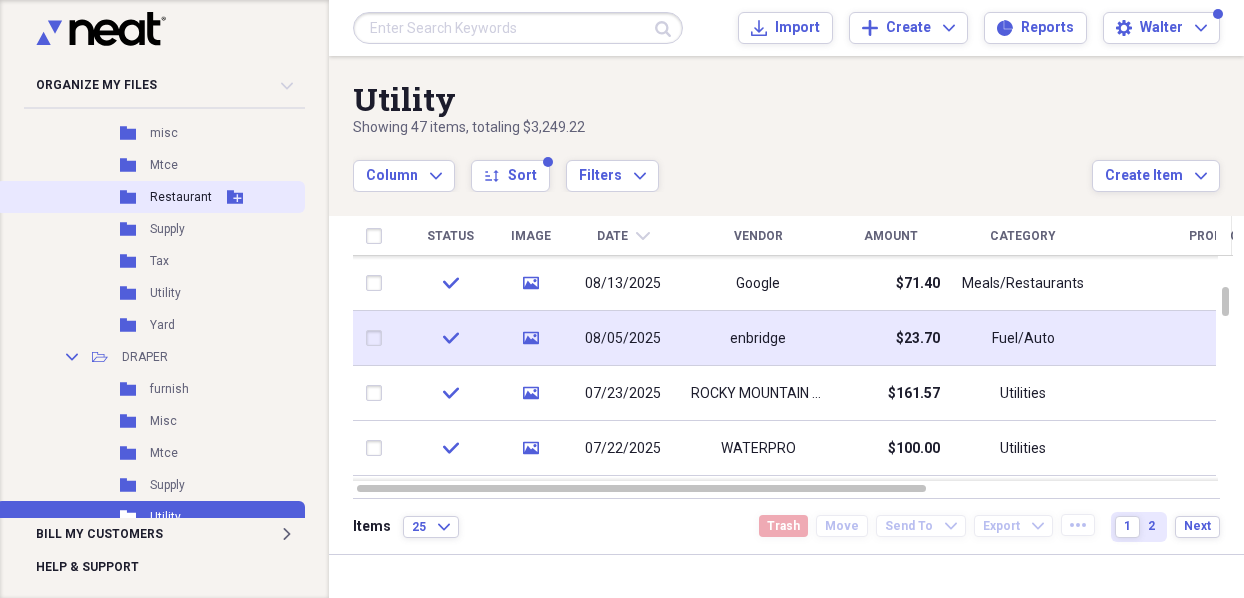 scroll, scrollTop: 700, scrollLeft: 0, axis: vertical 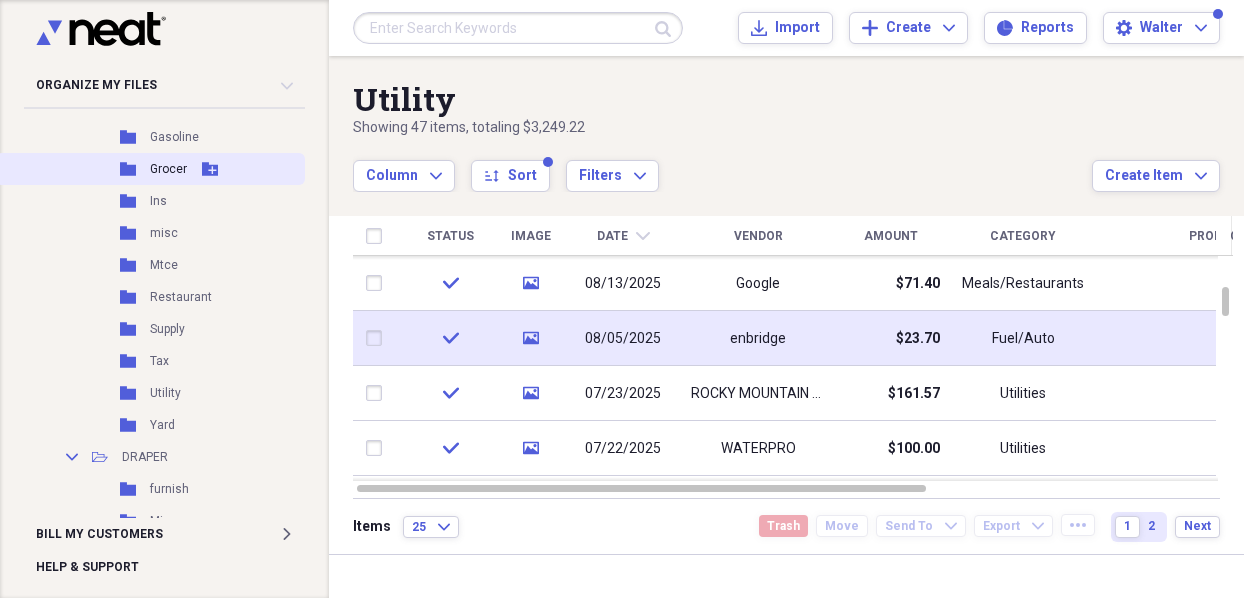 click 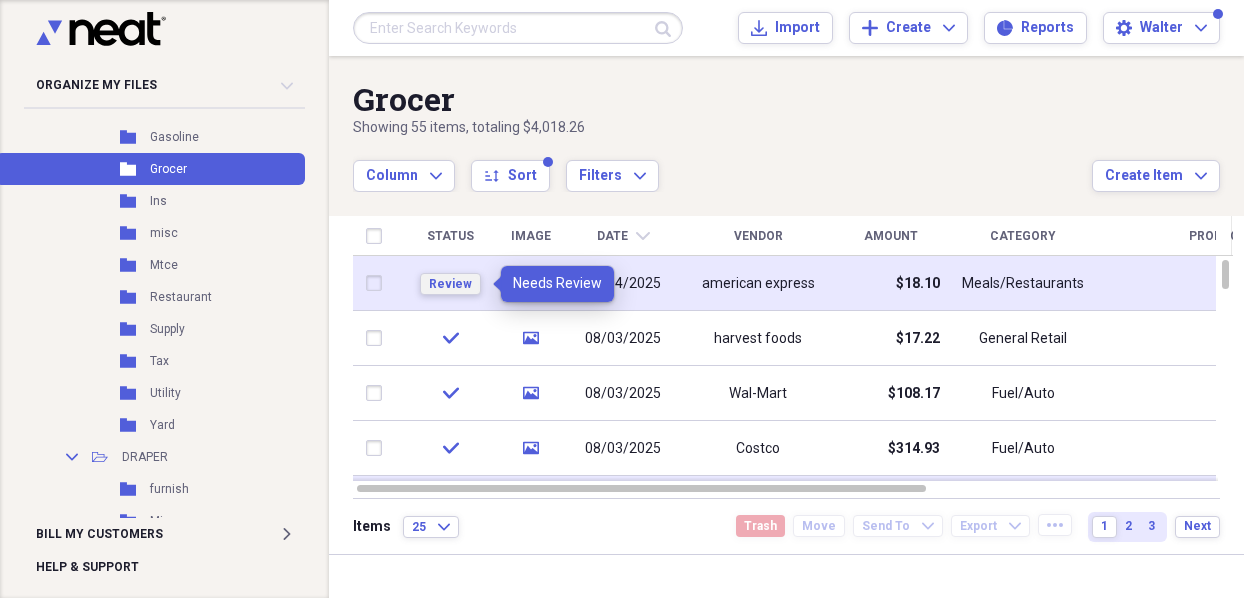 click on "Review" at bounding box center [450, 284] 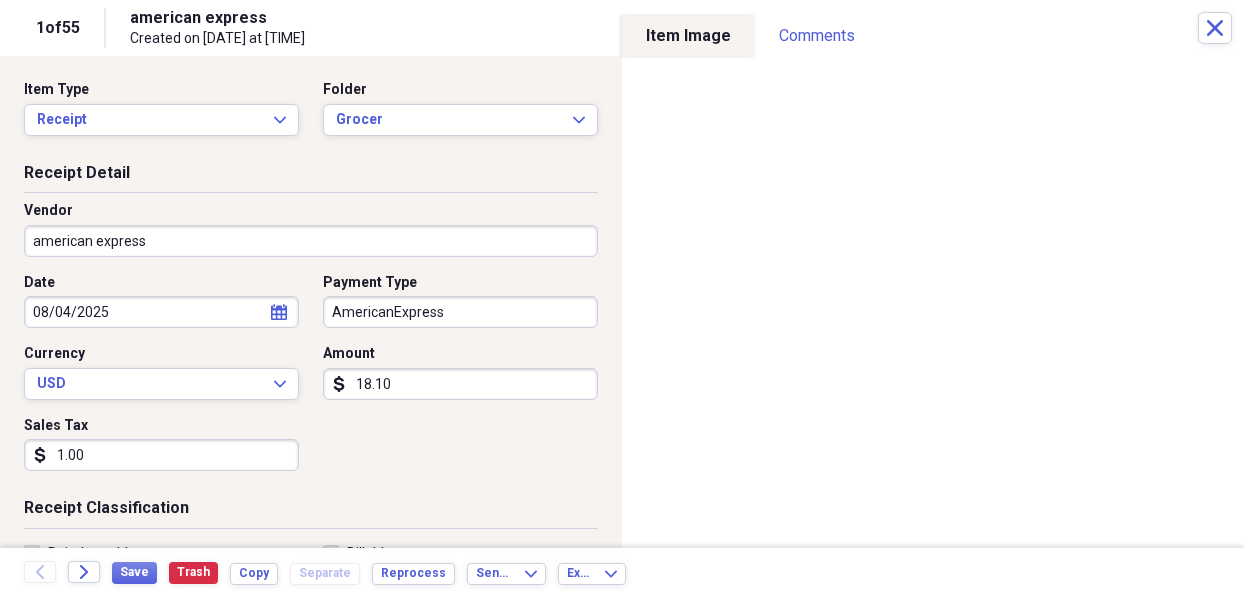 click on "american express" at bounding box center (311, 241) 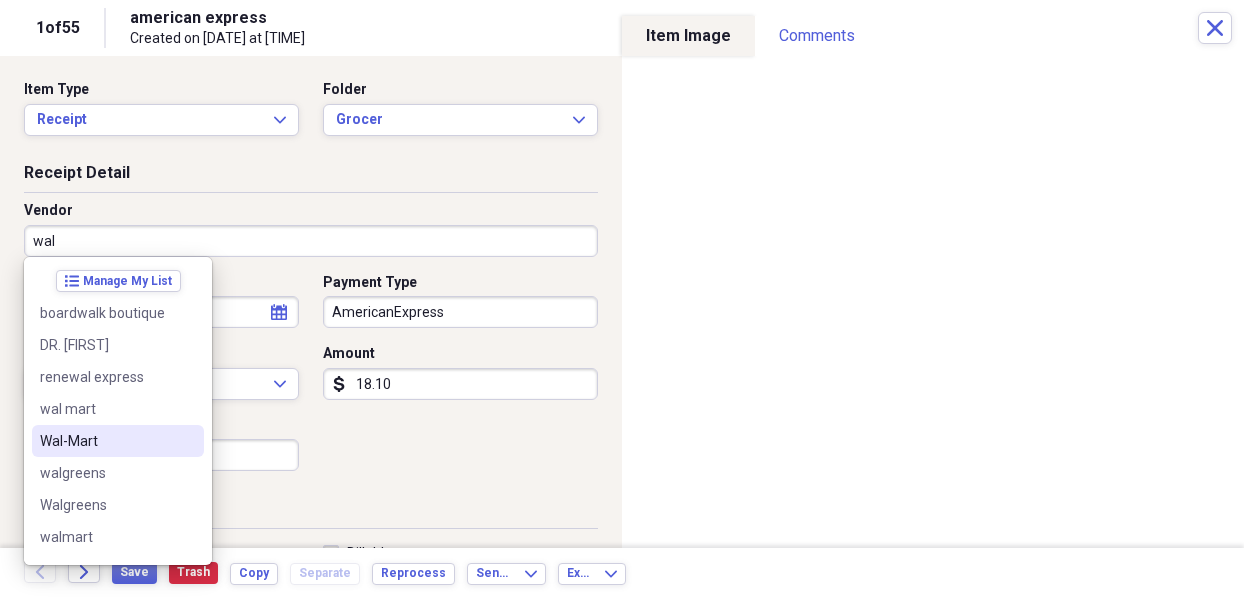click on "Wal-Mart" at bounding box center (118, 441) 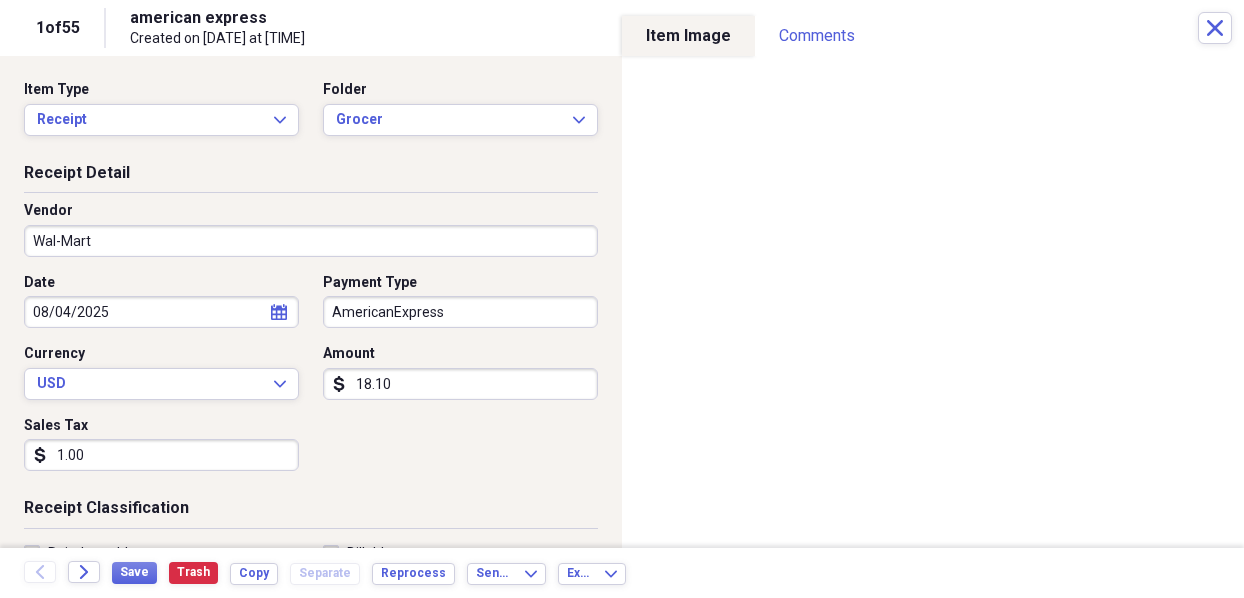 type on "Fuel/Auto" 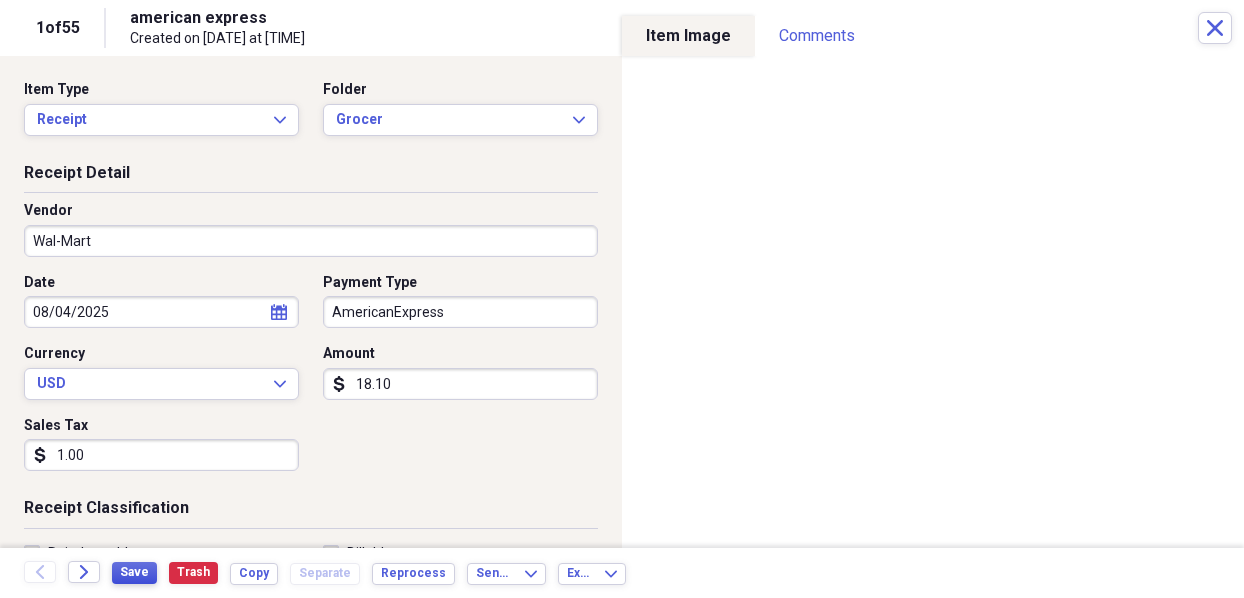 click on "Save" at bounding box center (134, 572) 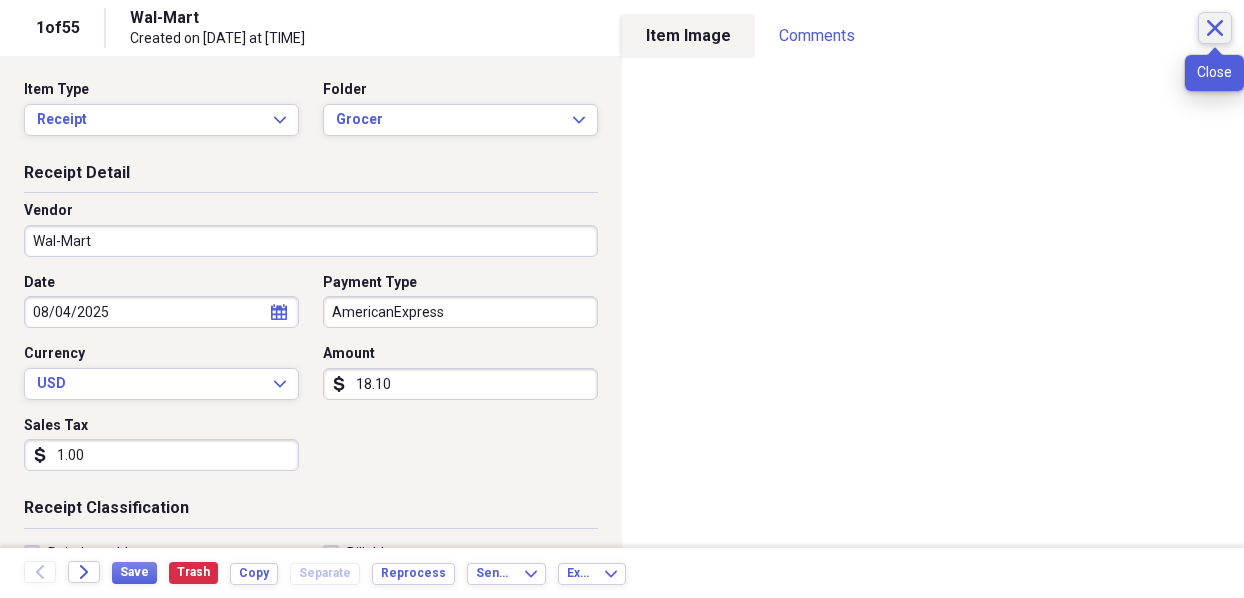 click on "Close" 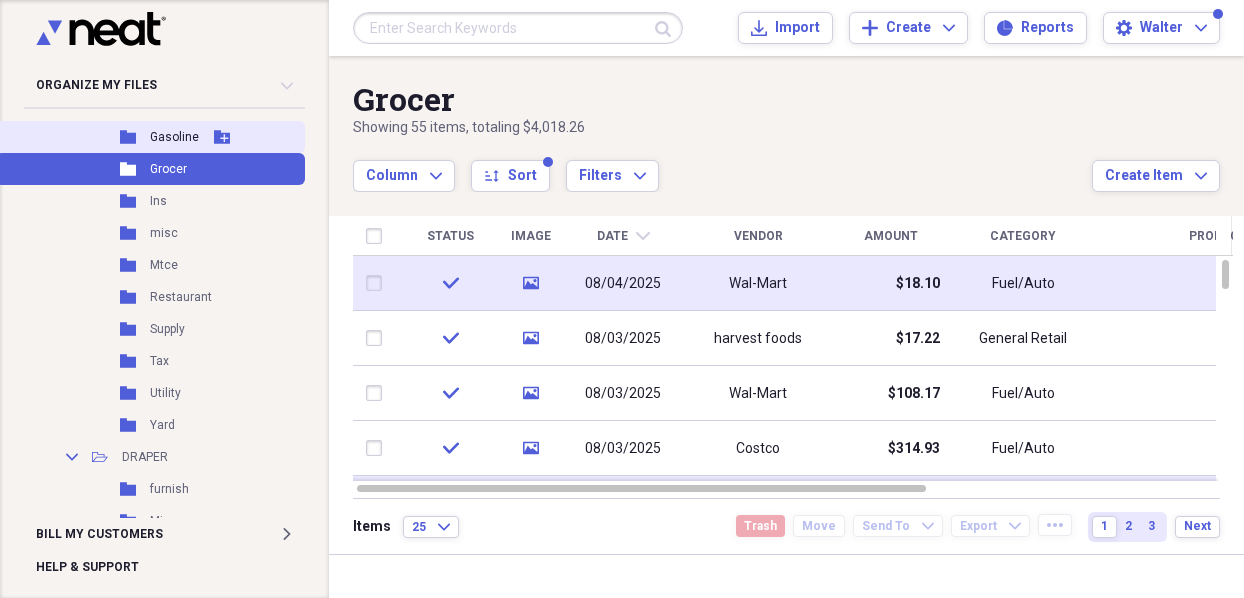 click on "Folder Gasoline Add Folder" at bounding box center [150, 137] 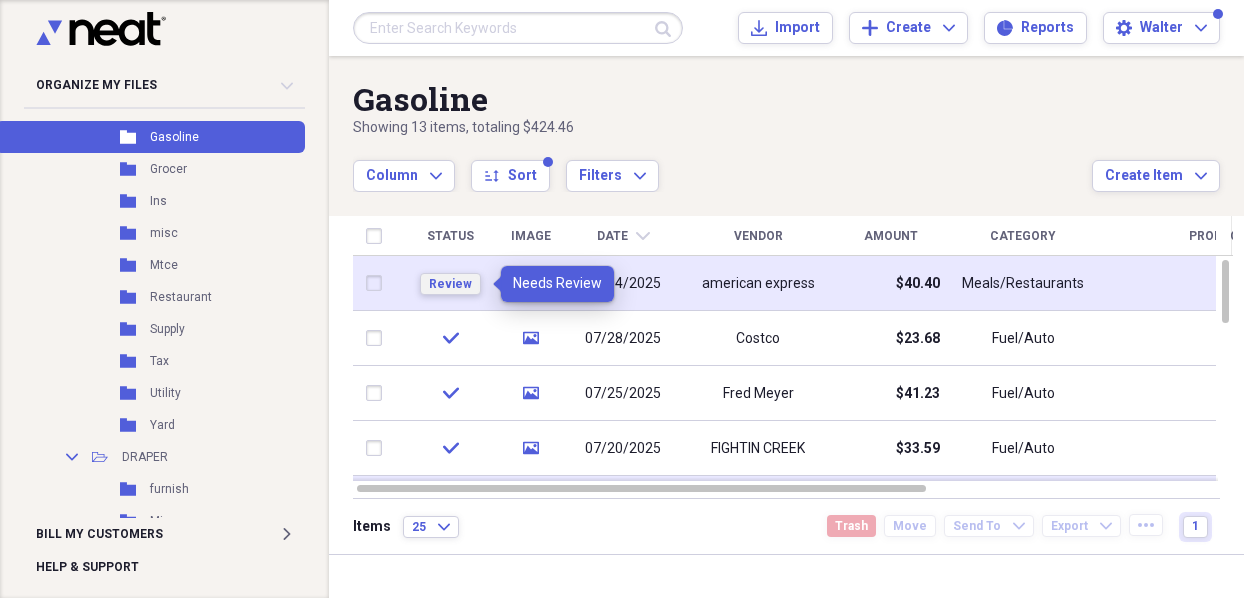 click on "Review" at bounding box center [450, 284] 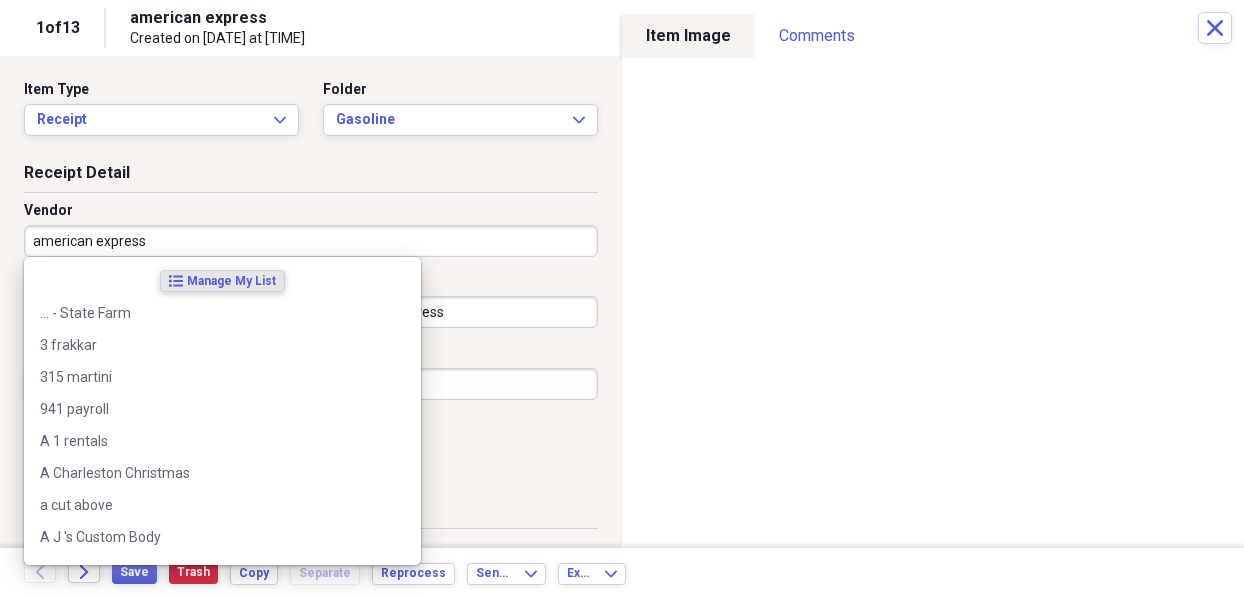 click on "american express" at bounding box center [311, 241] 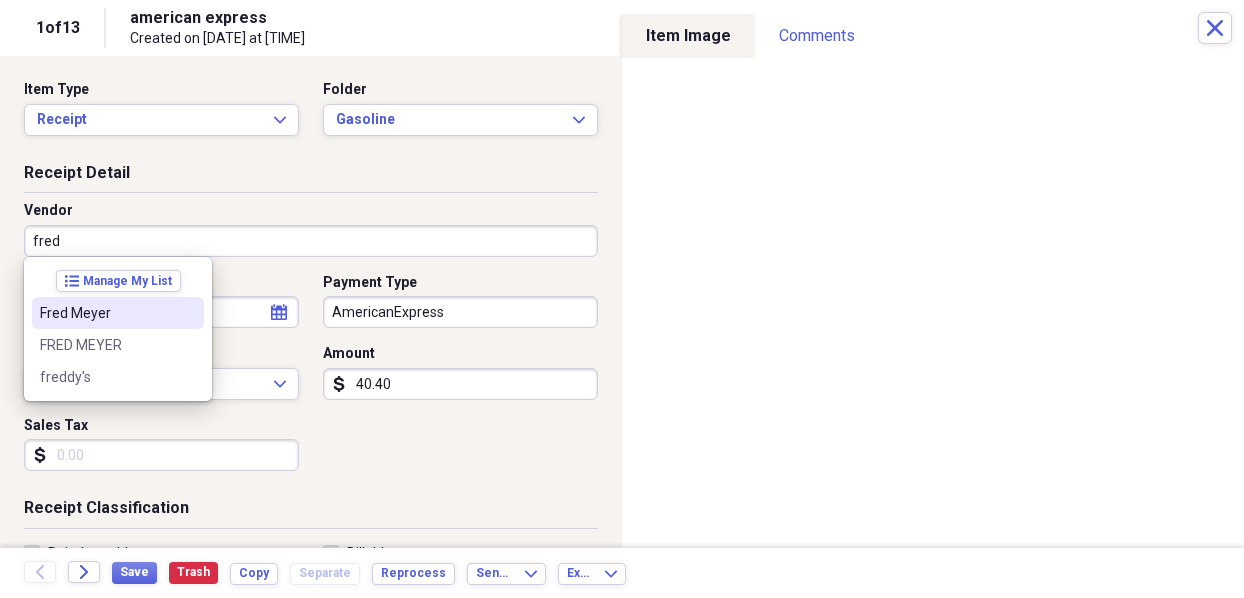 click on "Fred Meyer" at bounding box center (106, 313) 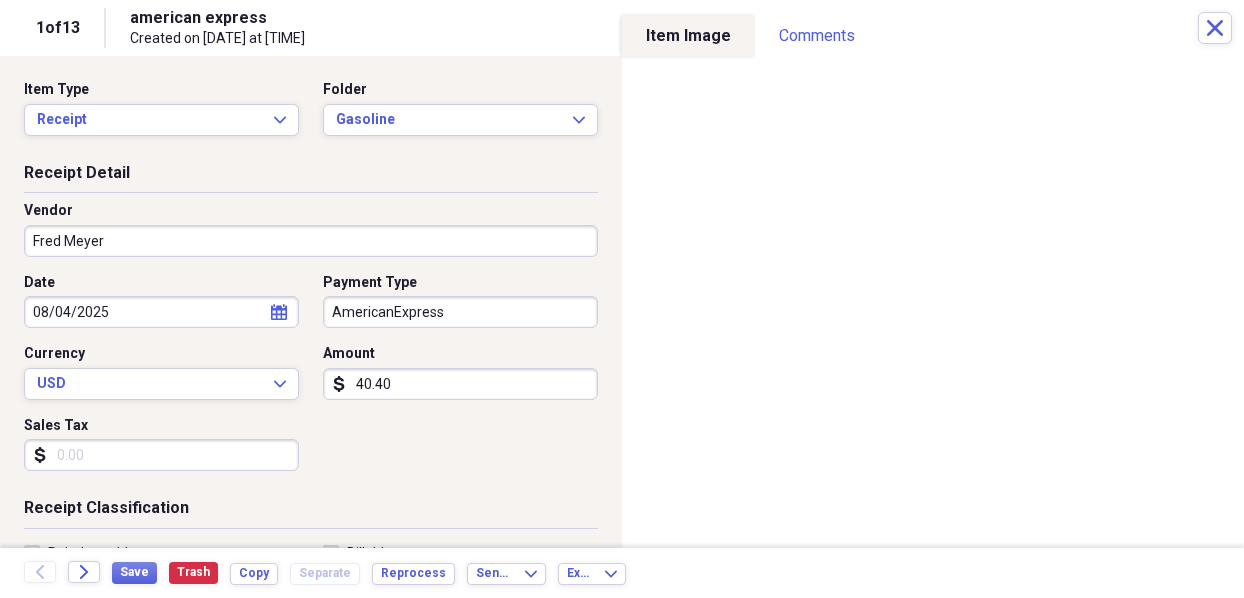 type on "Fuel/Auto" 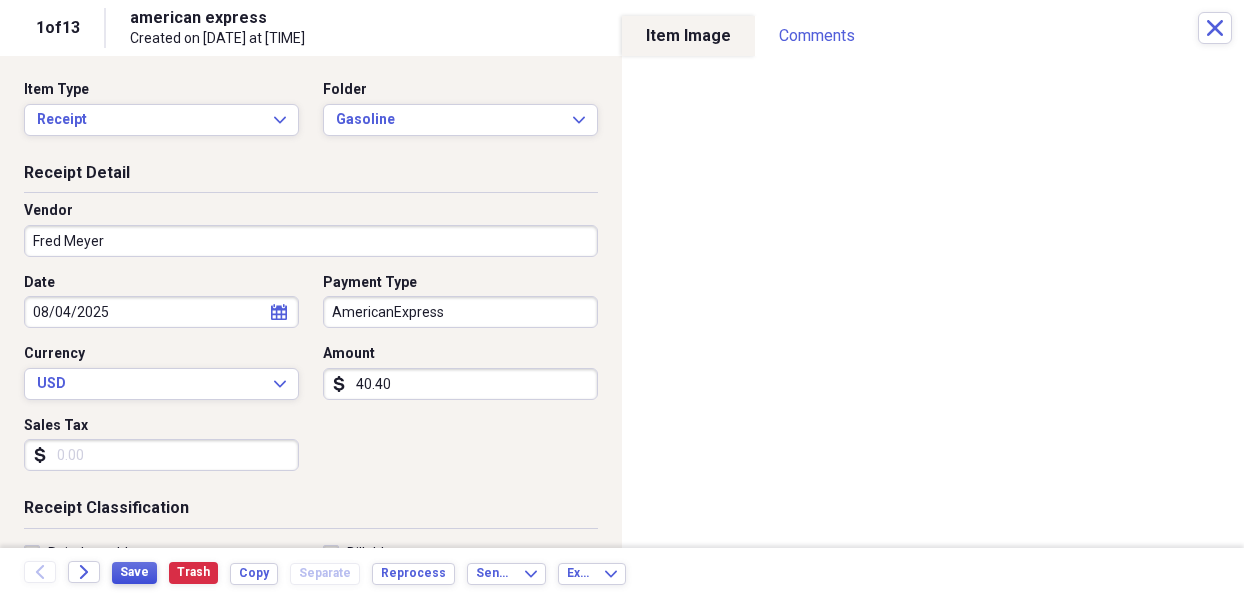 click on "Save" at bounding box center (134, 572) 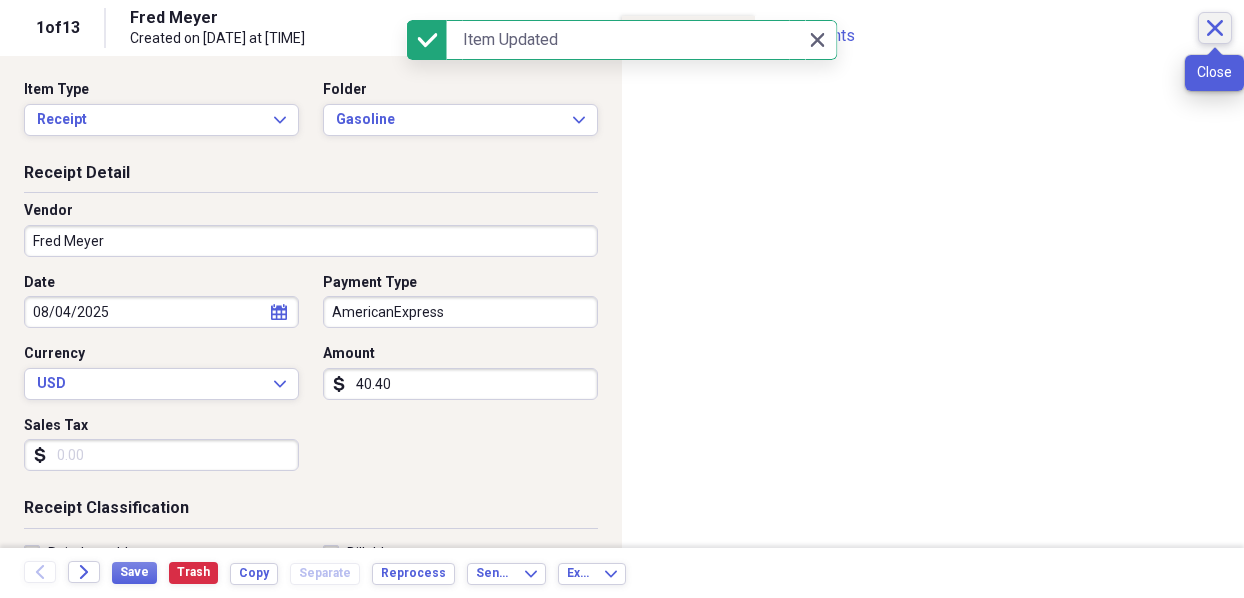 click on "Close" 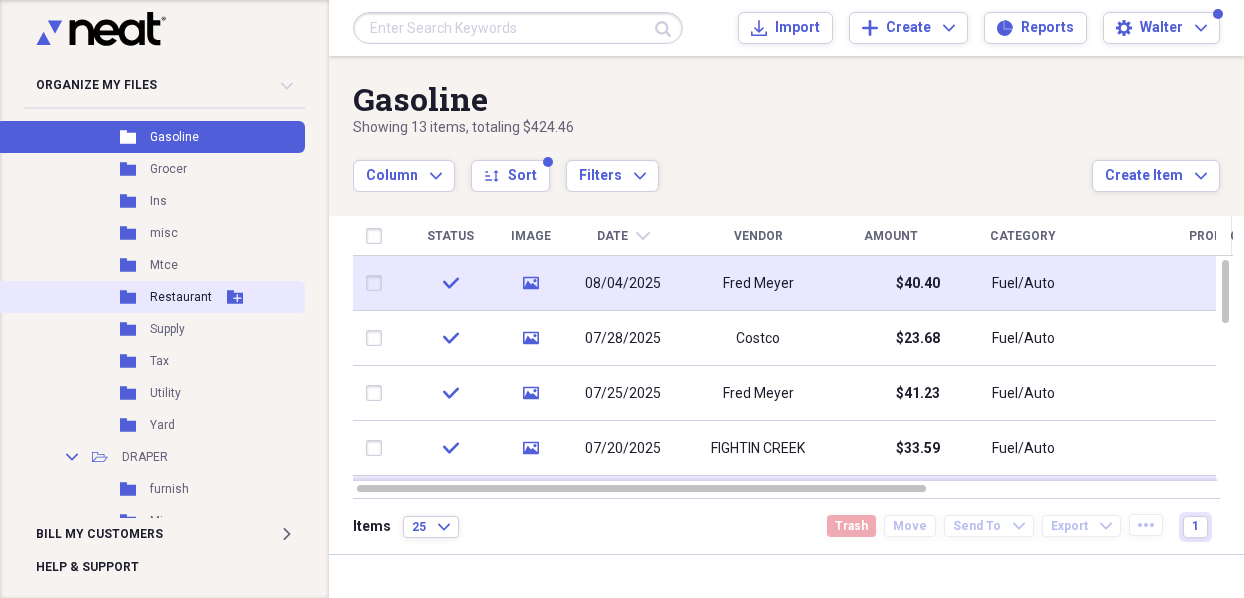 click on "Folder Restaurant Add Folder" at bounding box center (150, 297) 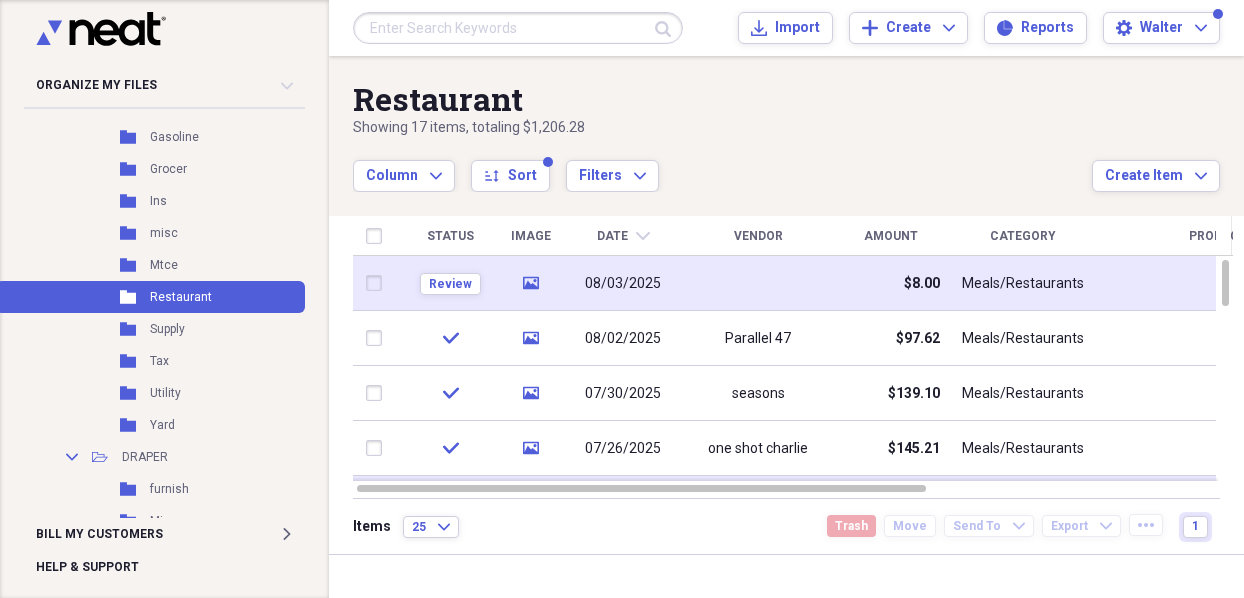 click on "Review" at bounding box center [450, 283] 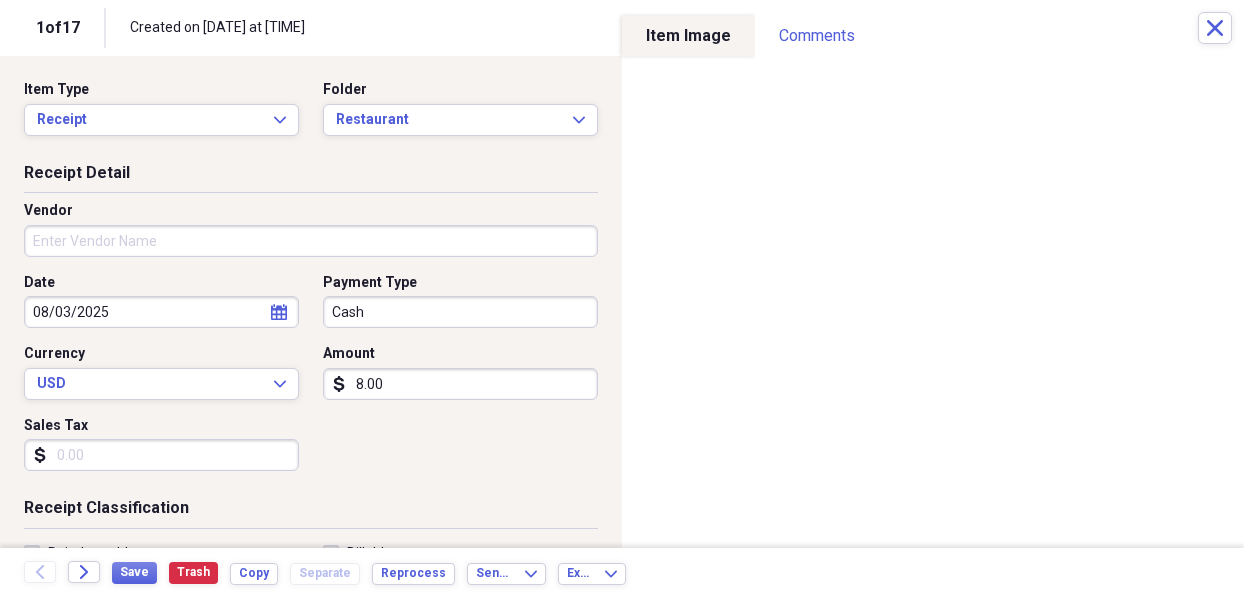click on "Vendor" at bounding box center (311, 241) 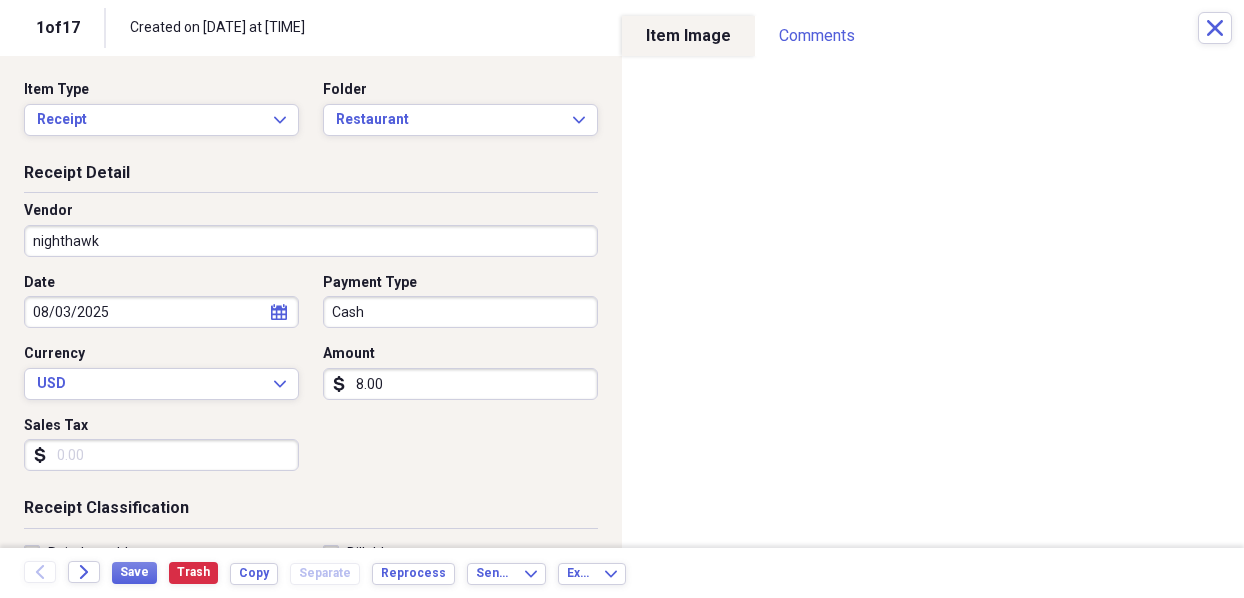 type on "nighthawk" 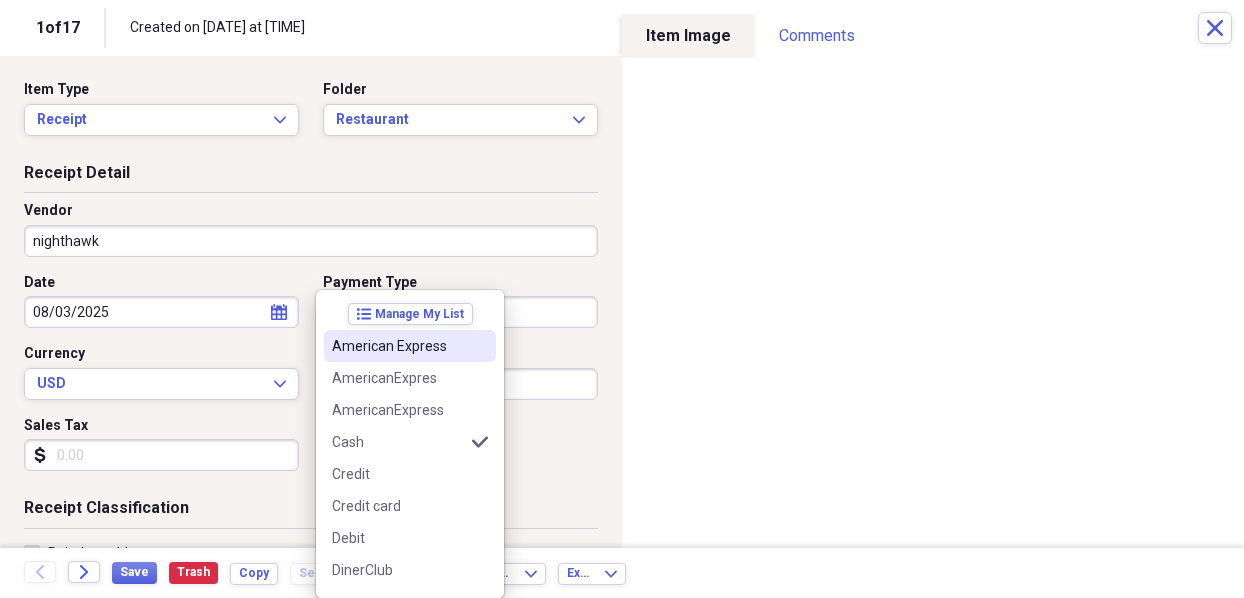 click on "American Express" at bounding box center [398, 346] 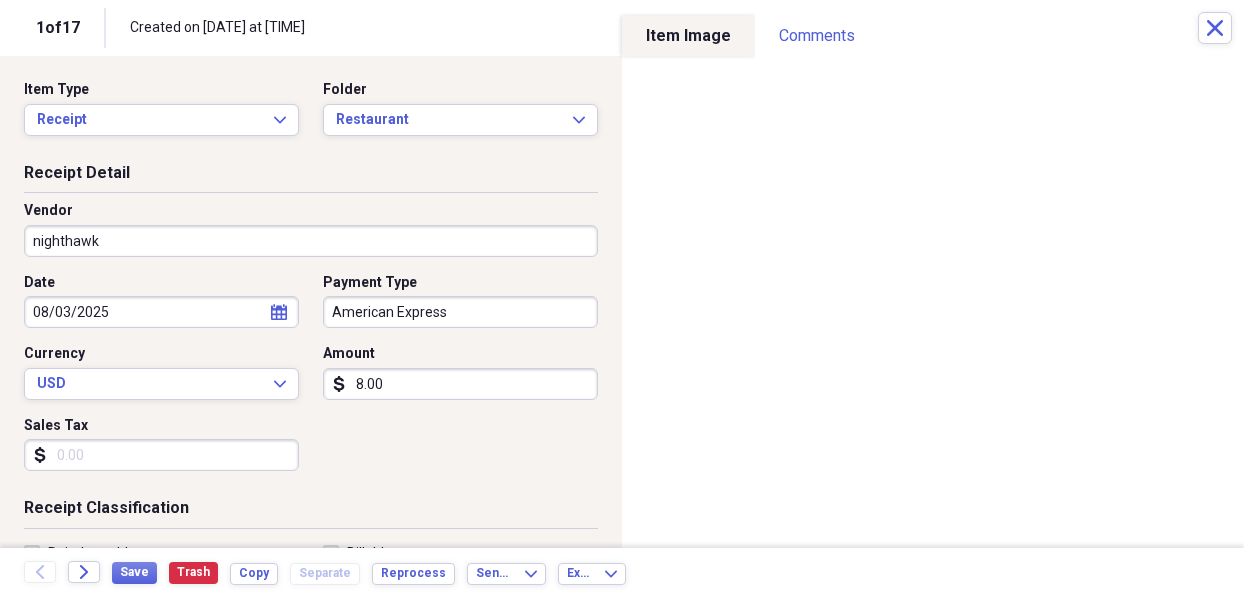 scroll, scrollTop: 100, scrollLeft: 0, axis: vertical 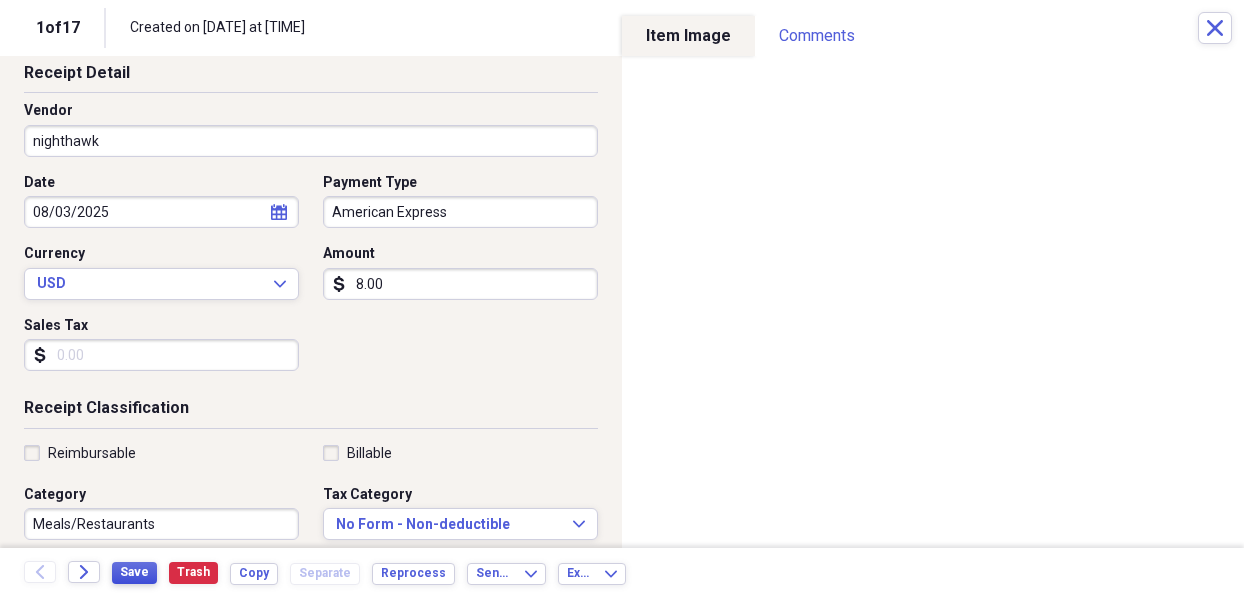 click on "Save" at bounding box center [134, 572] 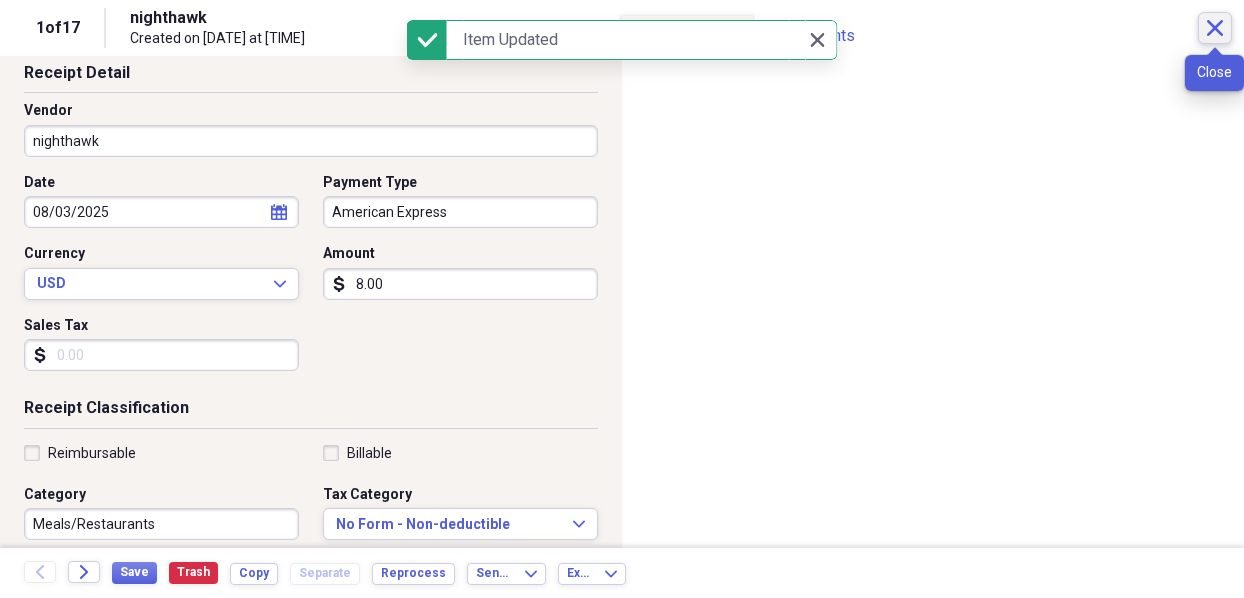 click on "Close" 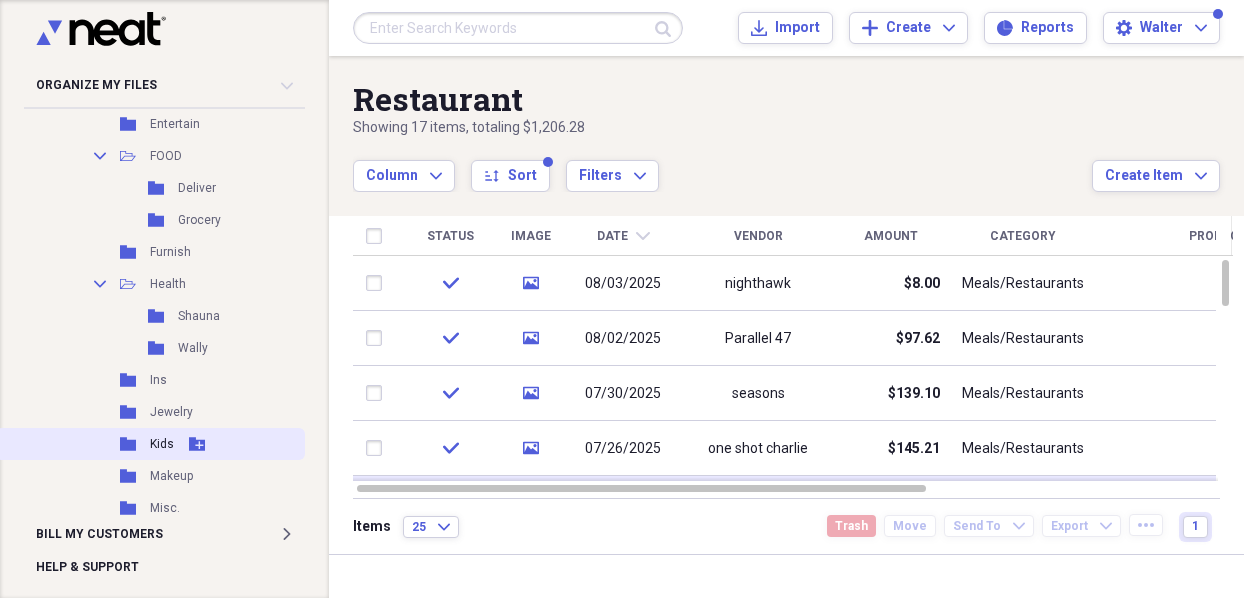 scroll, scrollTop: 1400, scrollLeft: 0, axis: vertical 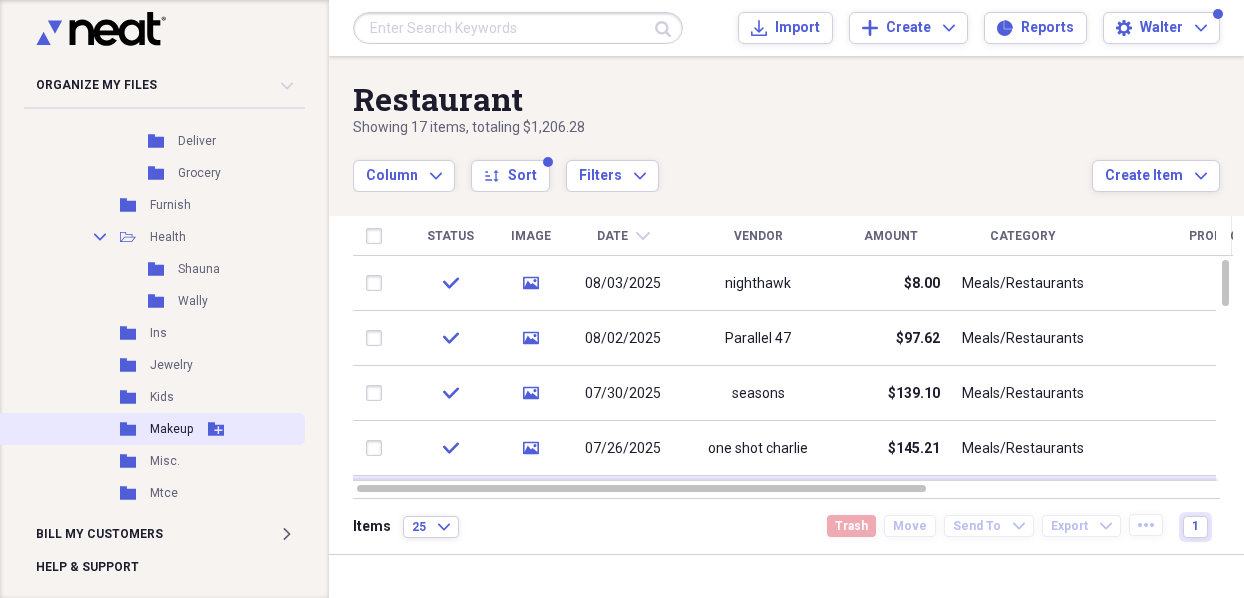 click on "Folder Makeup Add Folder" at bounding box center [150, 429] 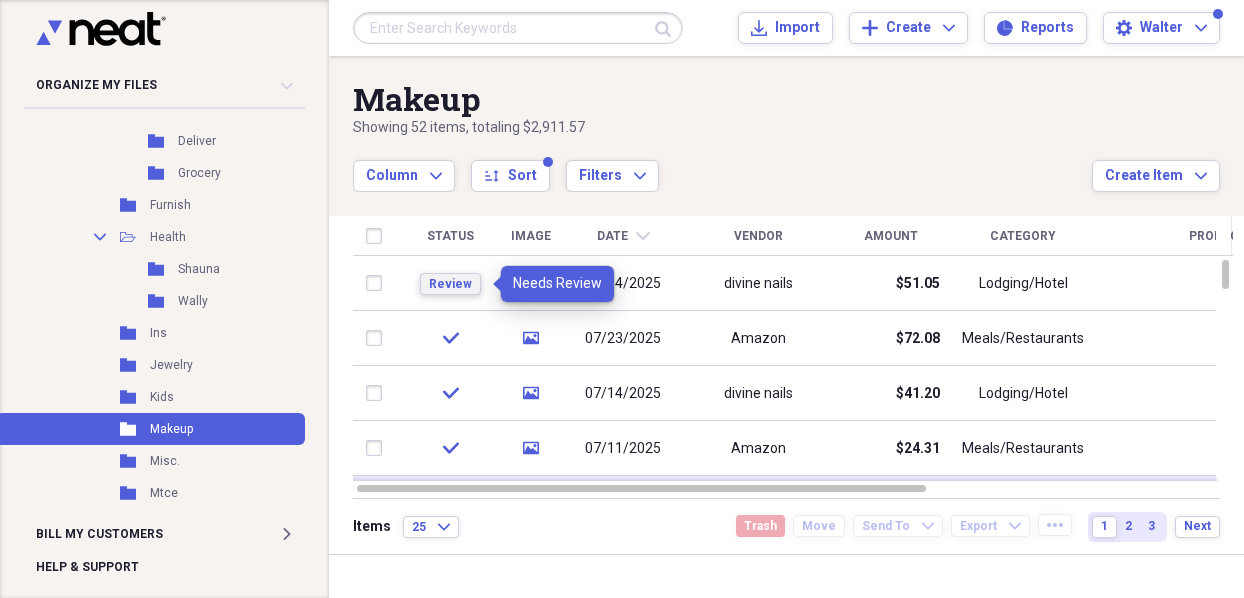 click on "Review" at bounding box center [450, 284] 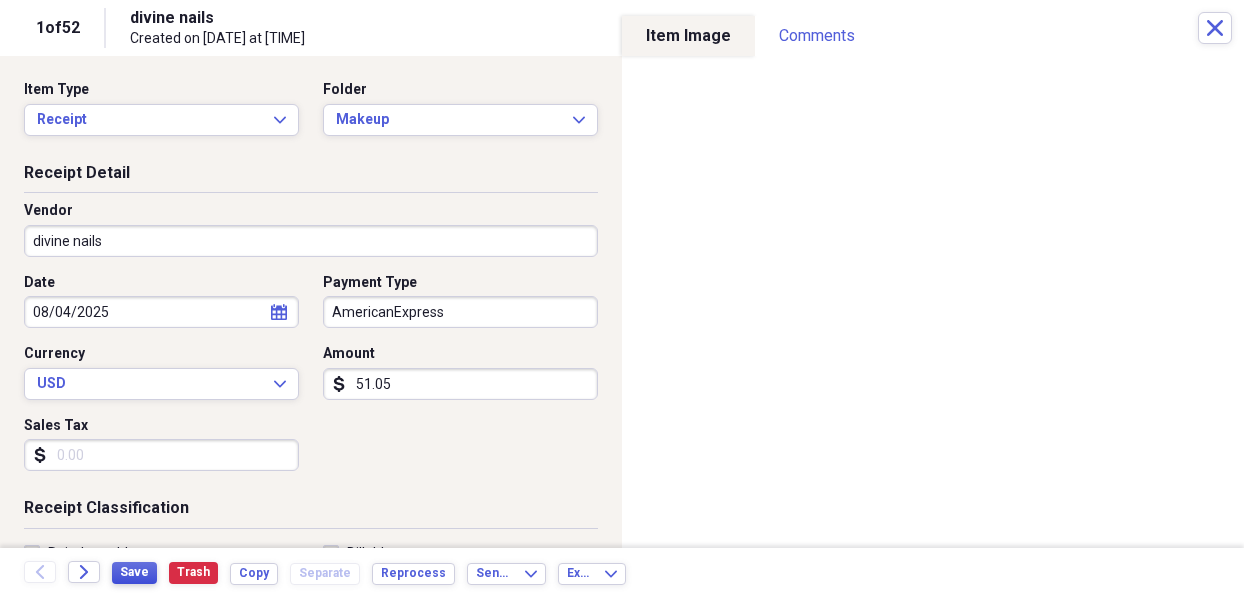 click on "Save" at bounding box center (134, 572) 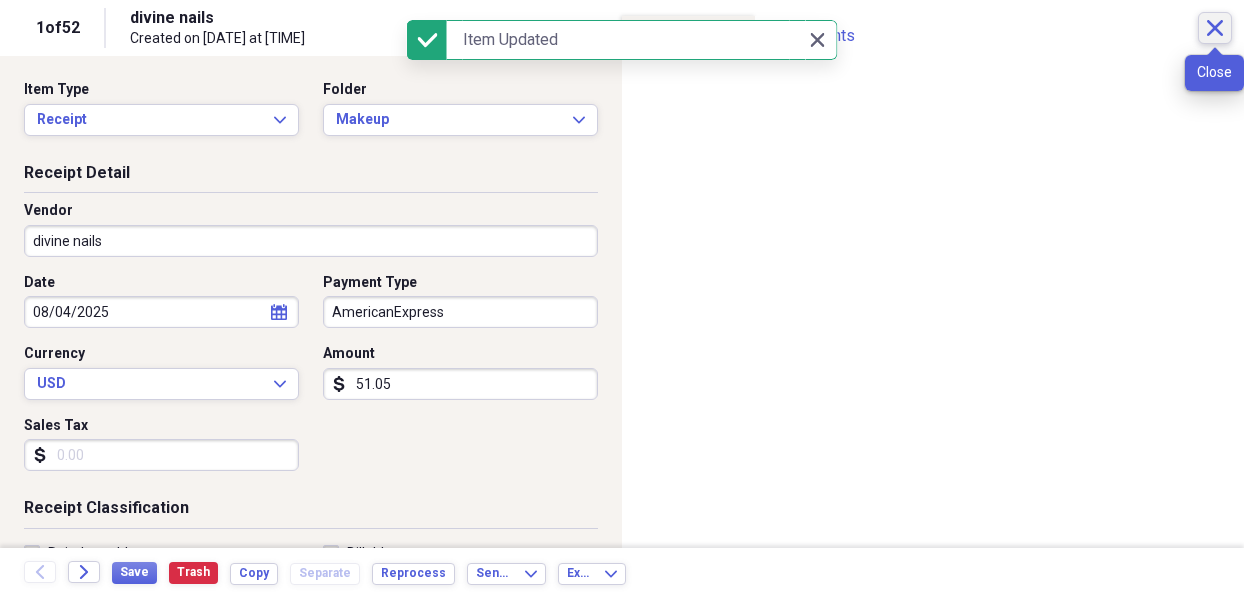 click 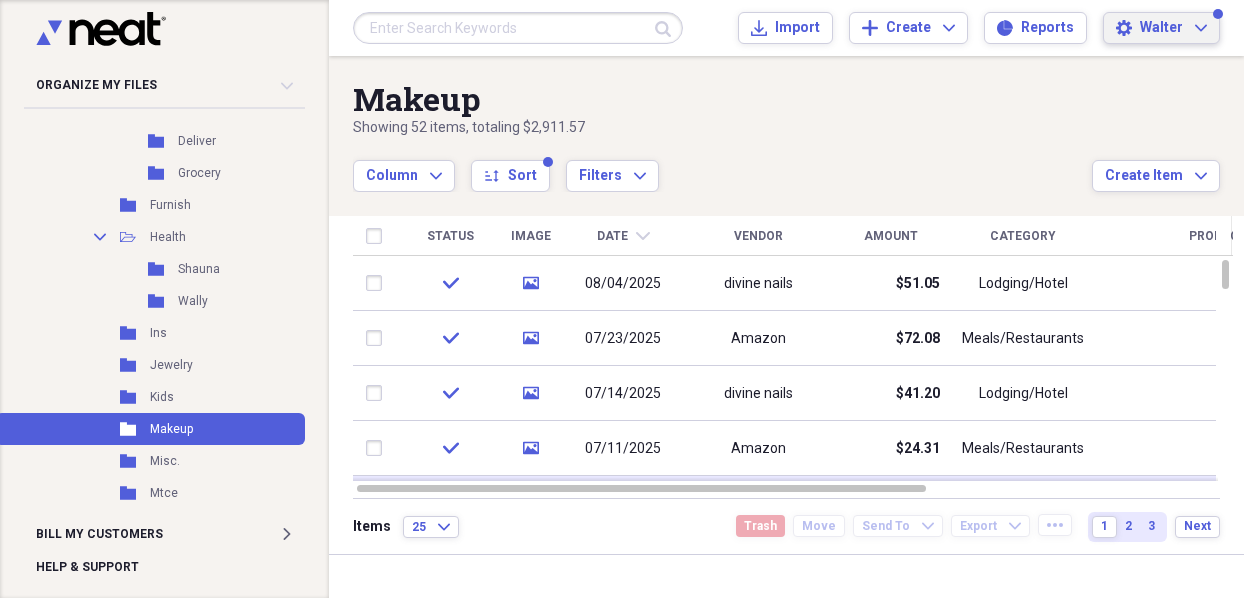 click on "Expand" 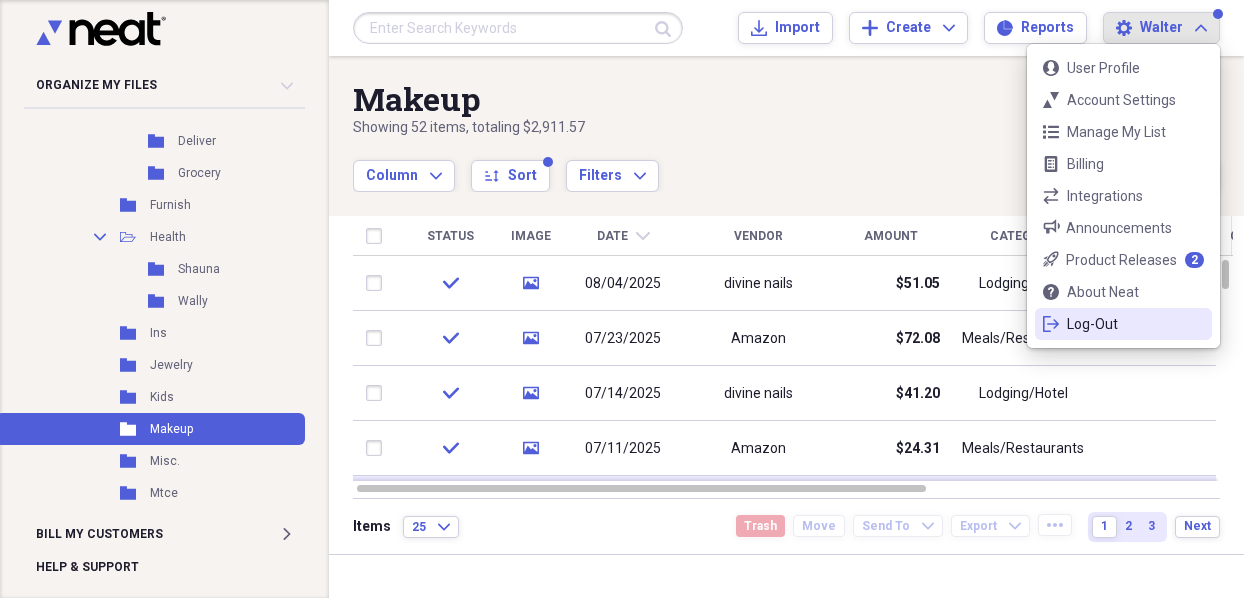 click on "Log-Out" at bounding box center [1123, 324] 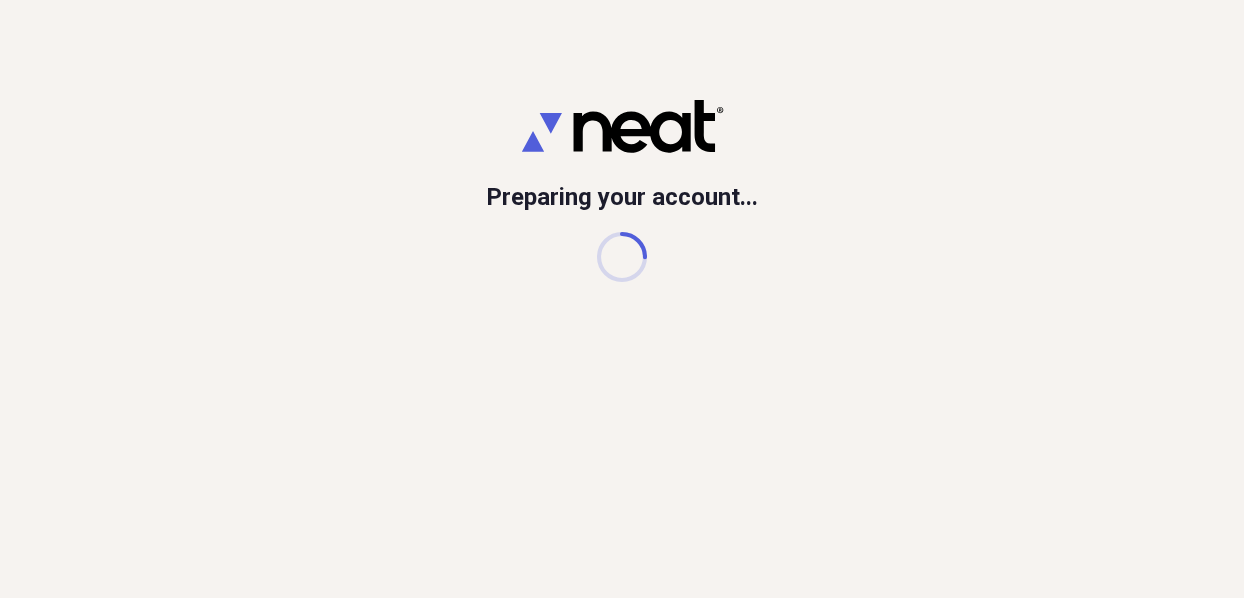 scroll, scrollTop: 0, scrollLeft: 0, axis: both 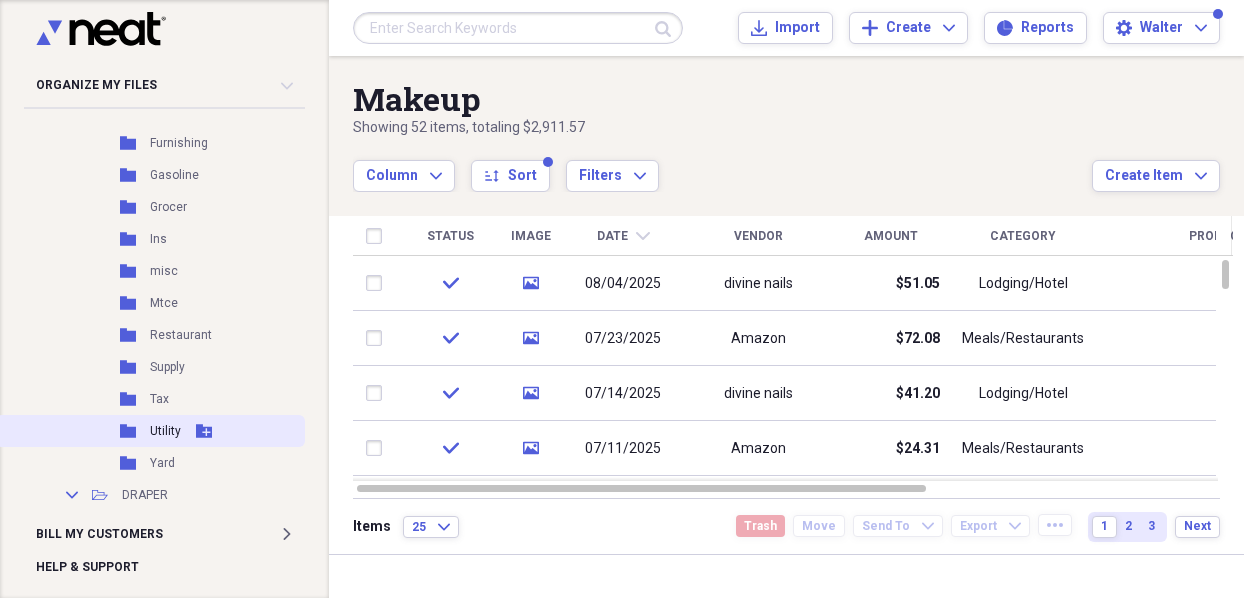 click on "Folder" 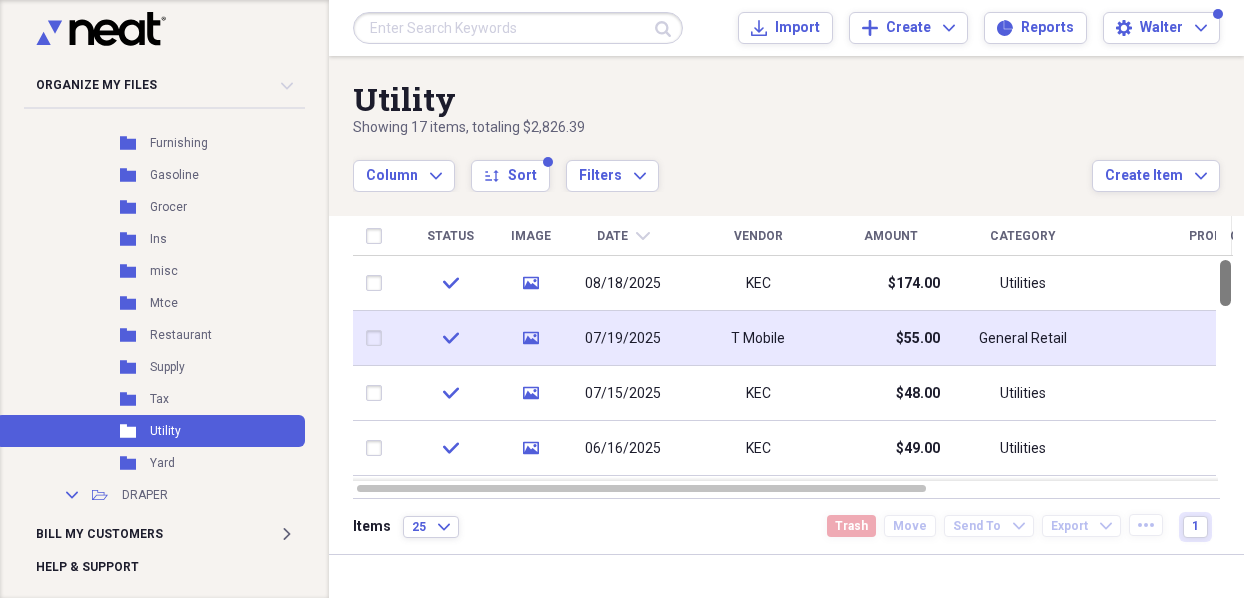 drag, startPoint x: 1235, startPoint y: 449, endPoint x: 1145, endPoint y: 300, distance: 174.07182 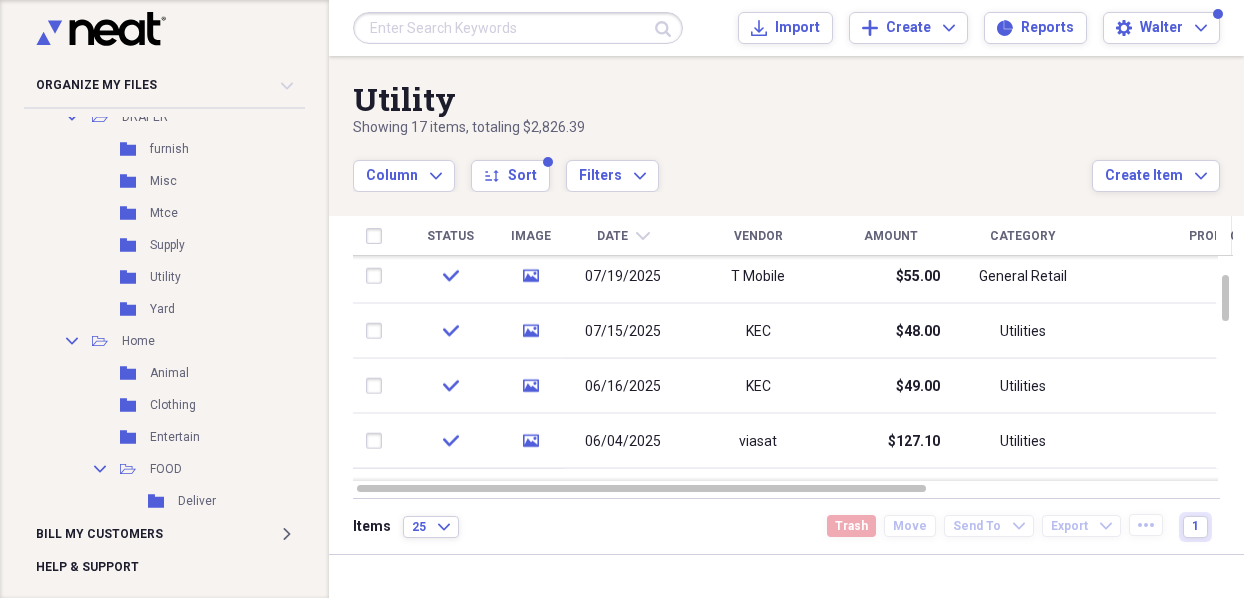 scroll, scrollTop: 1062, scrollLeft: 0, axis: vertical 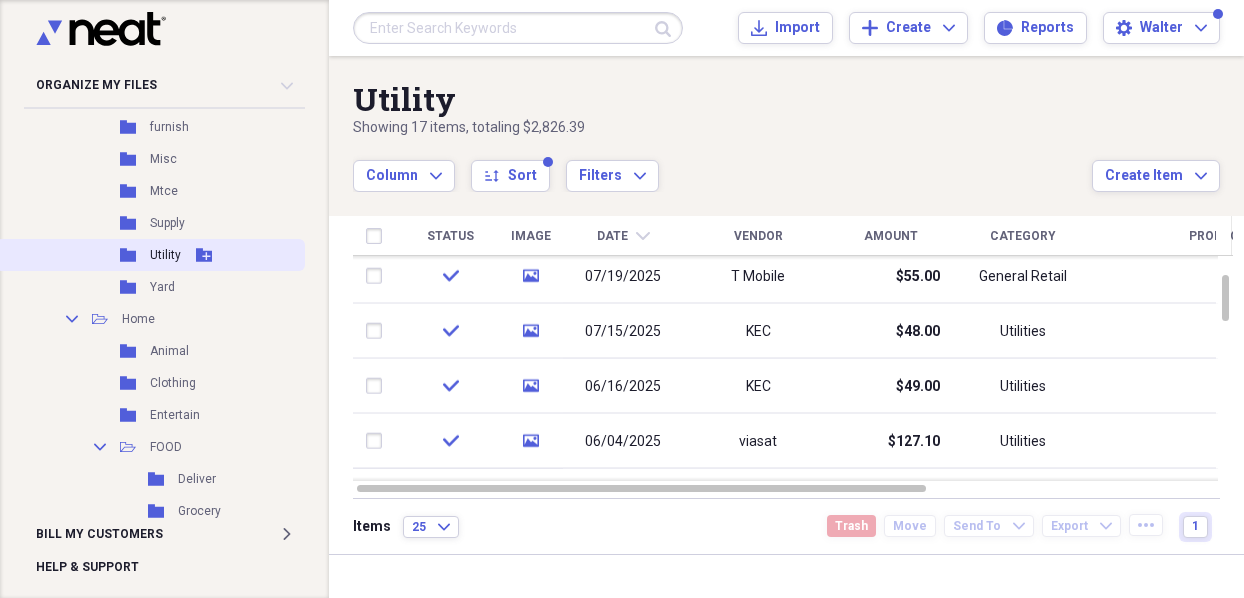 click 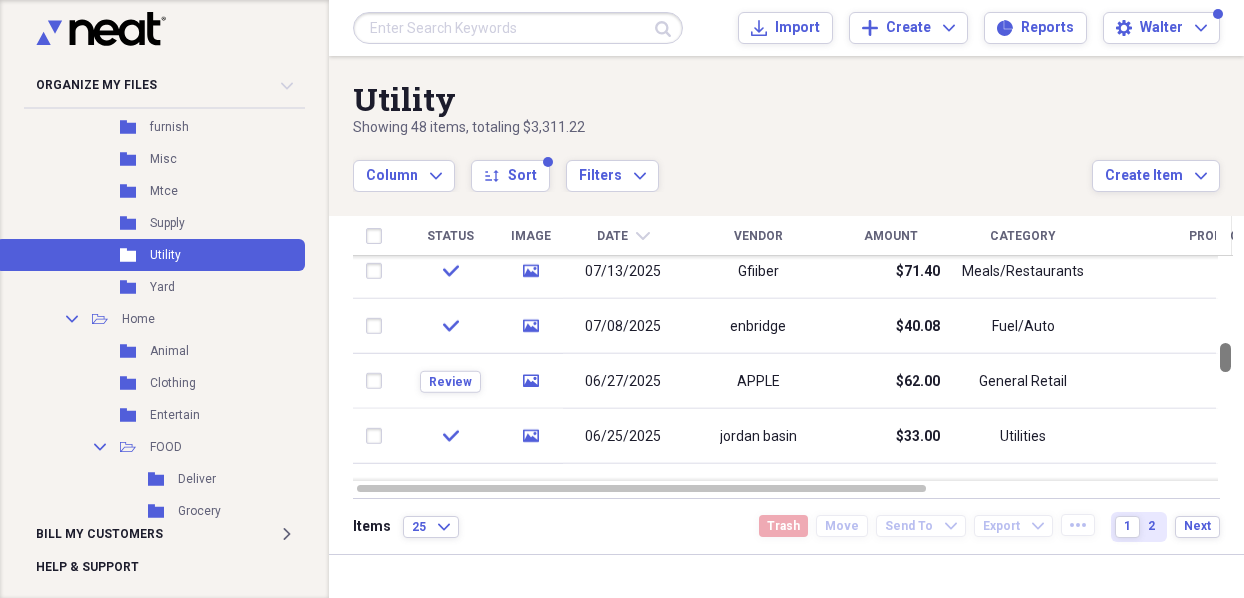 drag, startPoint x: 1235, startPoint y: 281, endPoint x: 1234, endPoint y: 364, distance: 83.00603 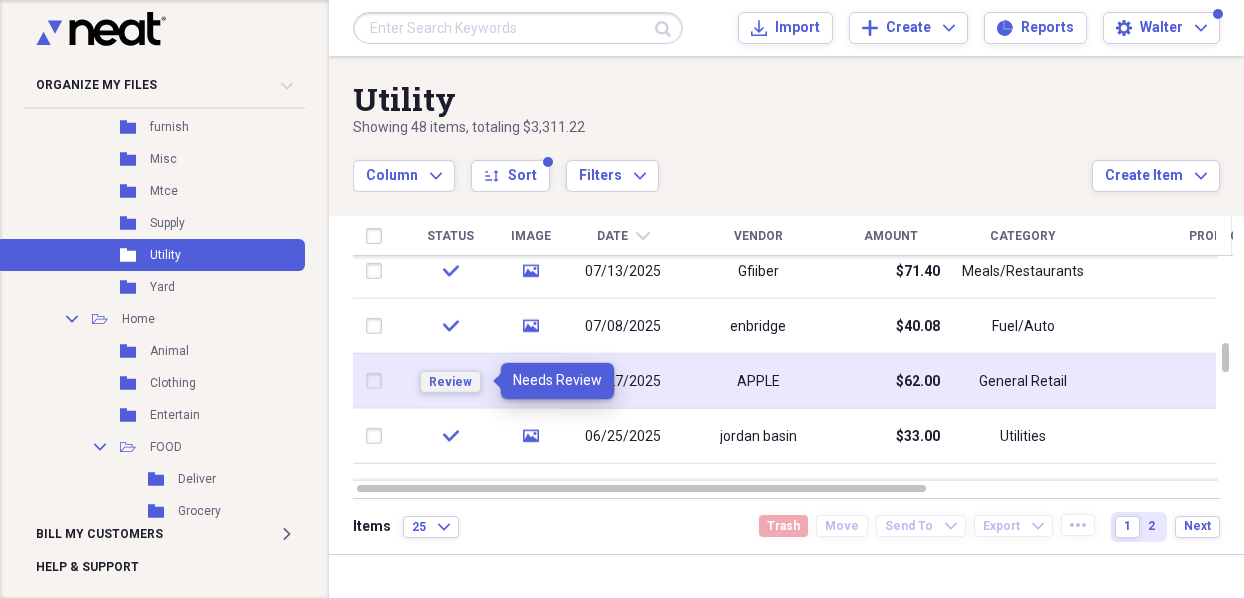 click on "Review" at bounding box center [450, 382] 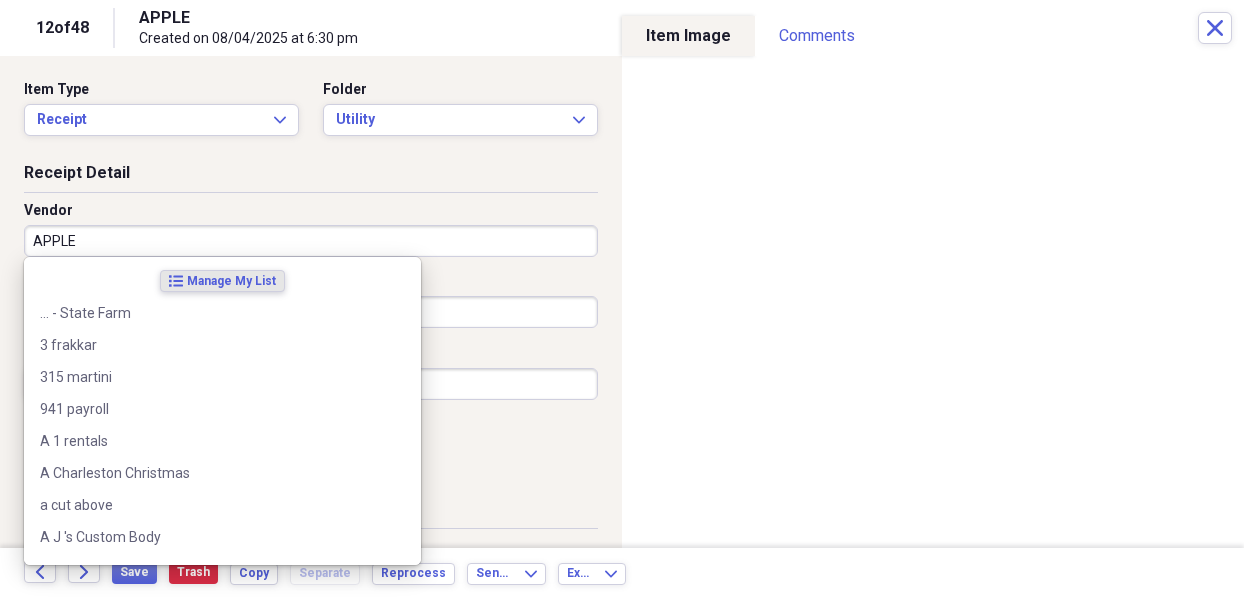 click on "APPLE" at bounding box center [311, 241] 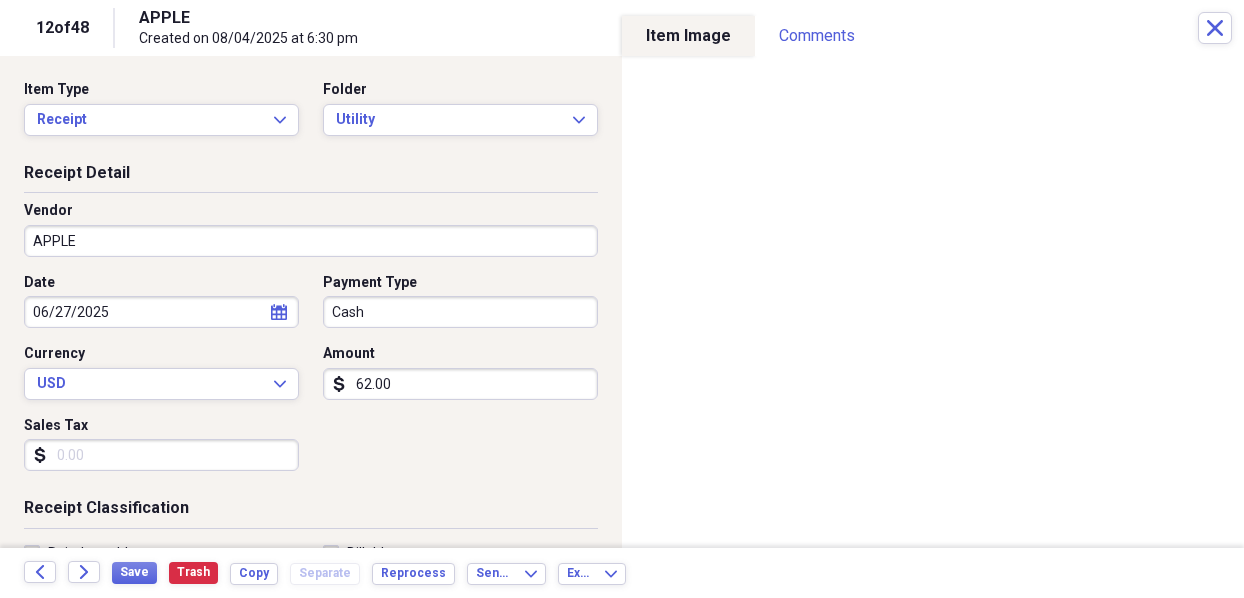 click on "Receipt Detail" at bounding box center (311, 177) 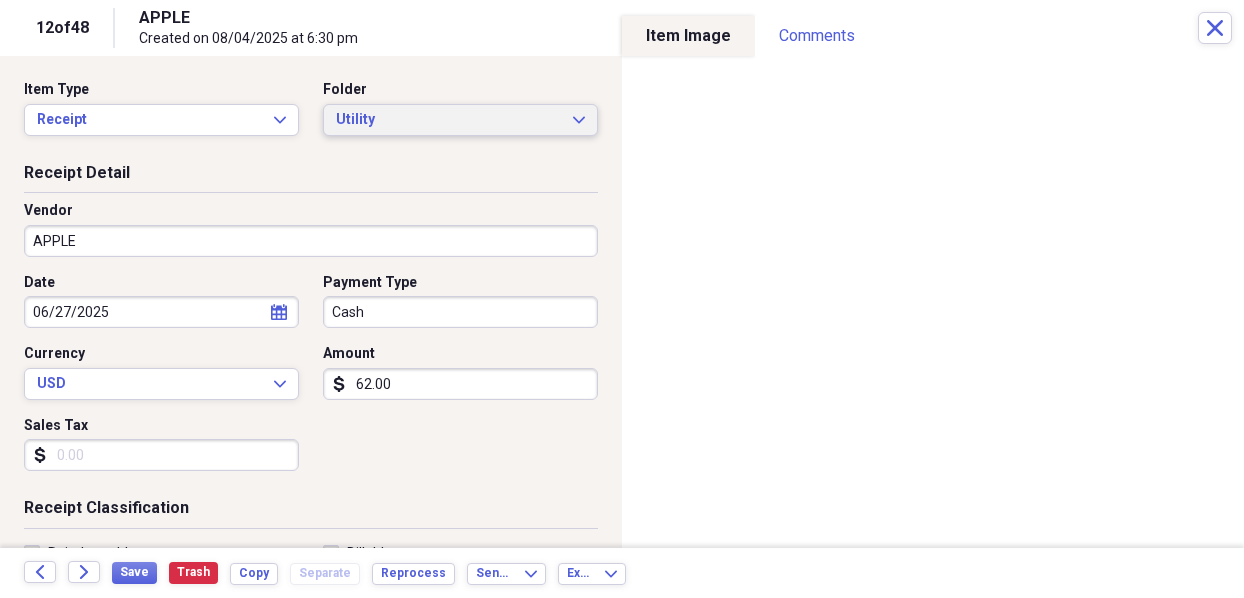 click on "Expand" 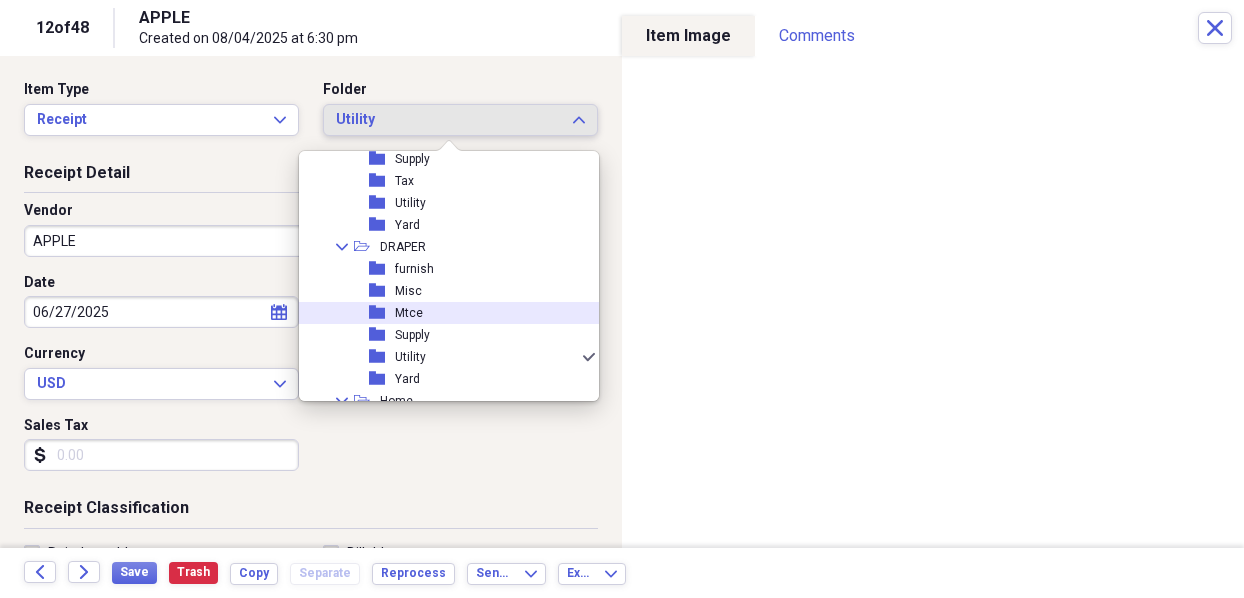 scroll, scrollTop: 1561, scrollLeft: 0, axis: vertical 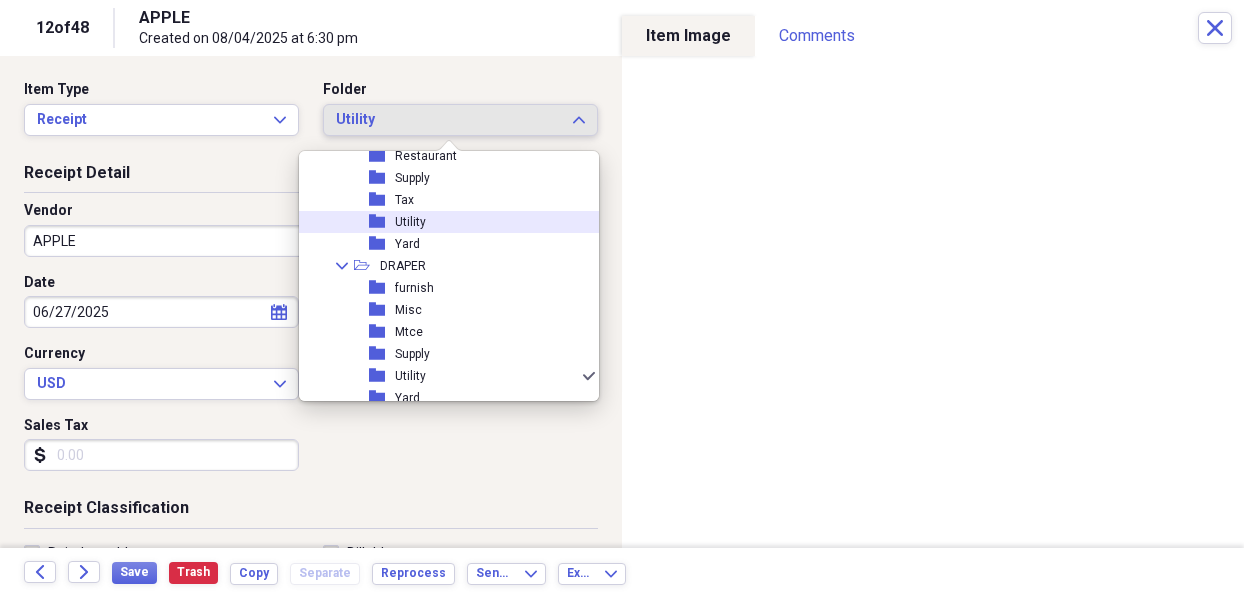 click 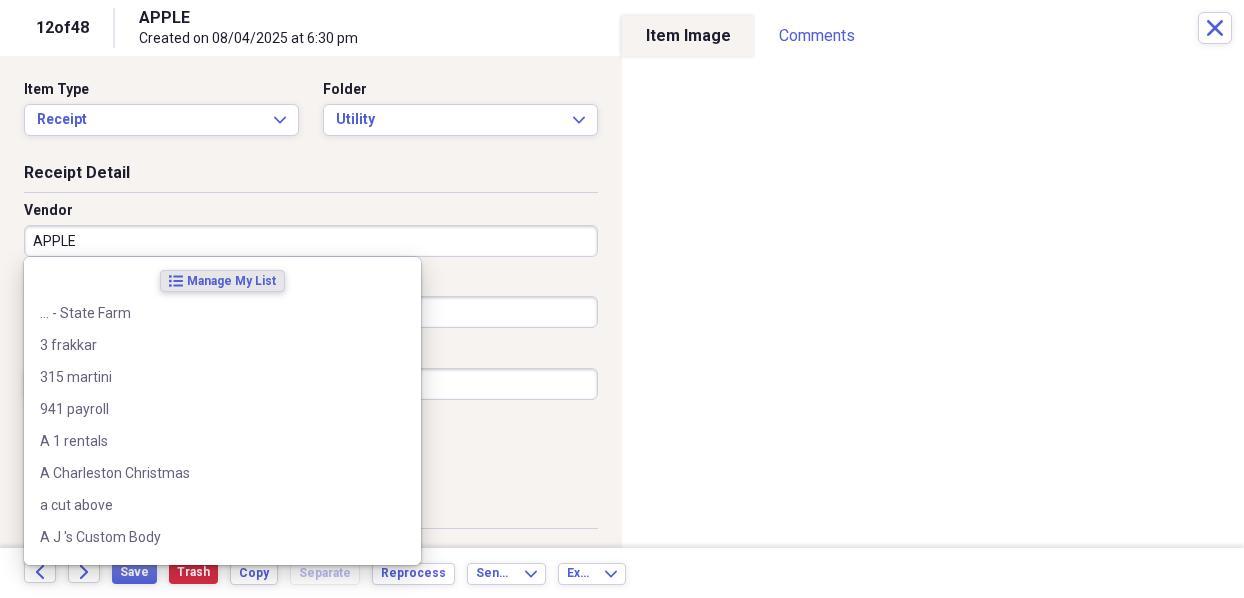 click on "APPLE" at bounding box center (311, 241) 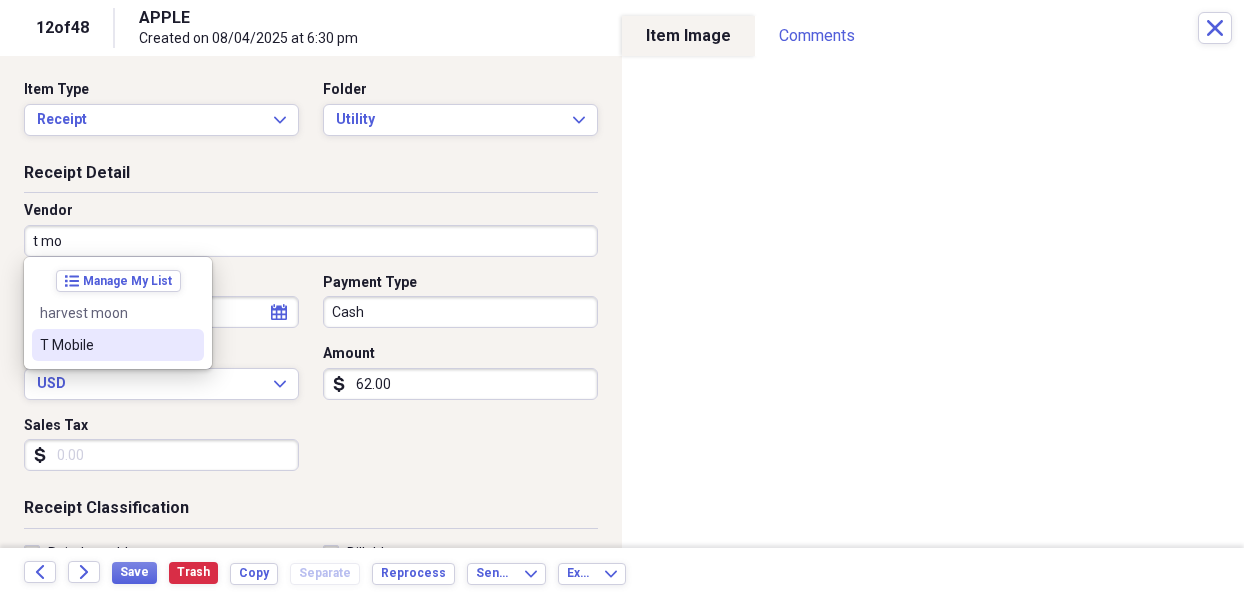 click on "T Mobile" at bounding box center (106, 345) 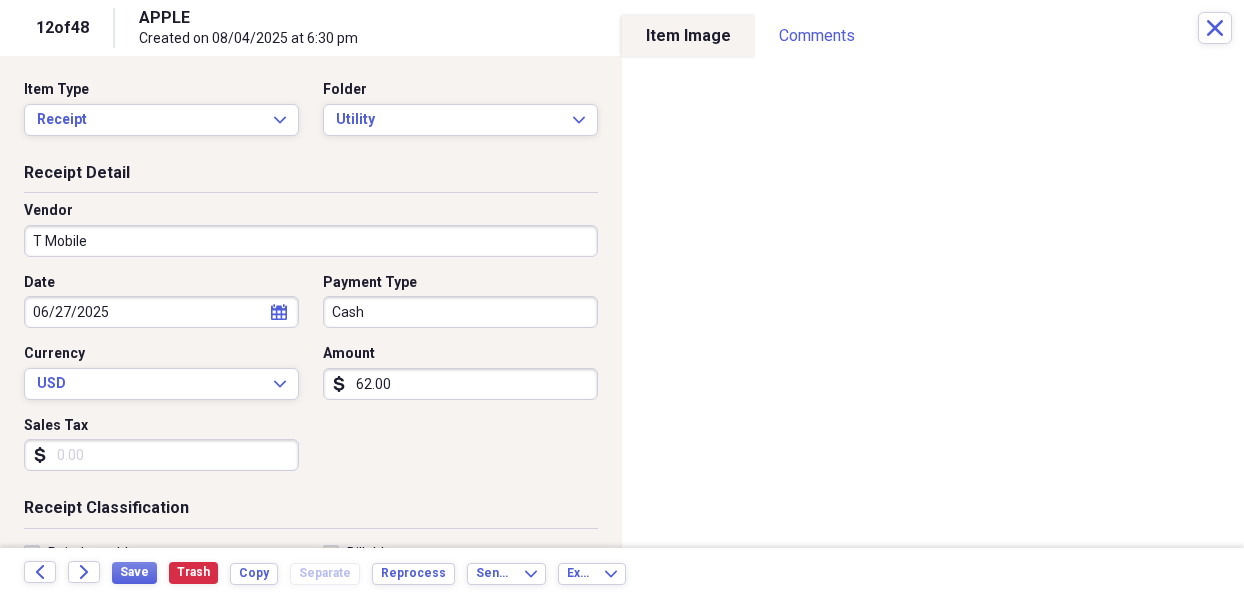 click 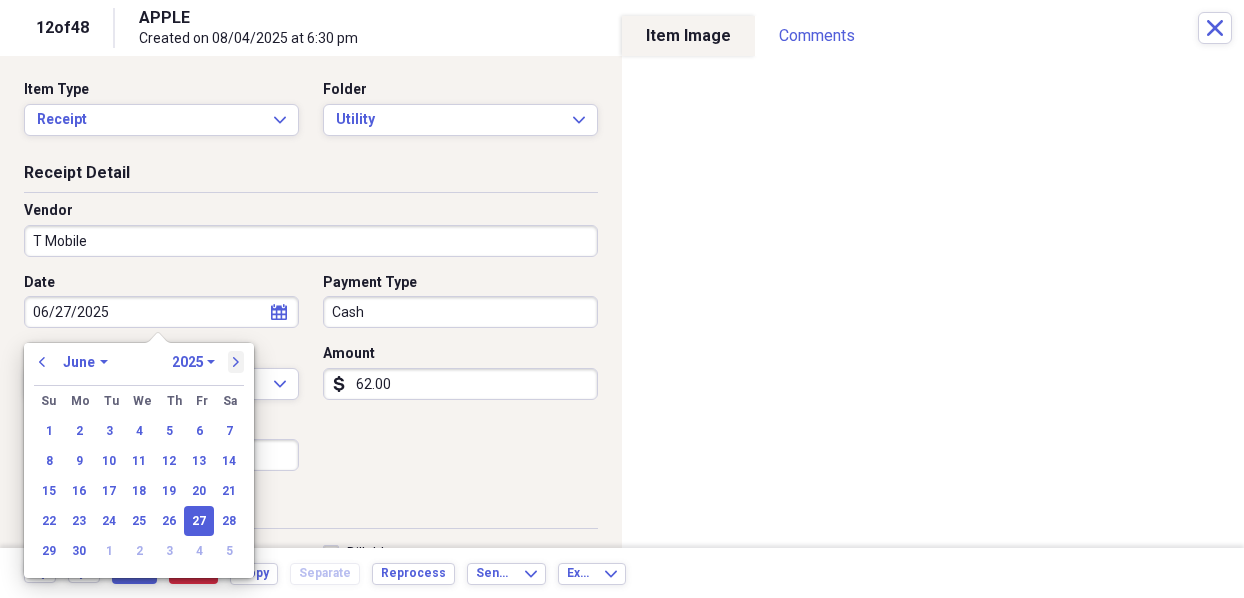 click on "next" at bounding box center (236, 362) 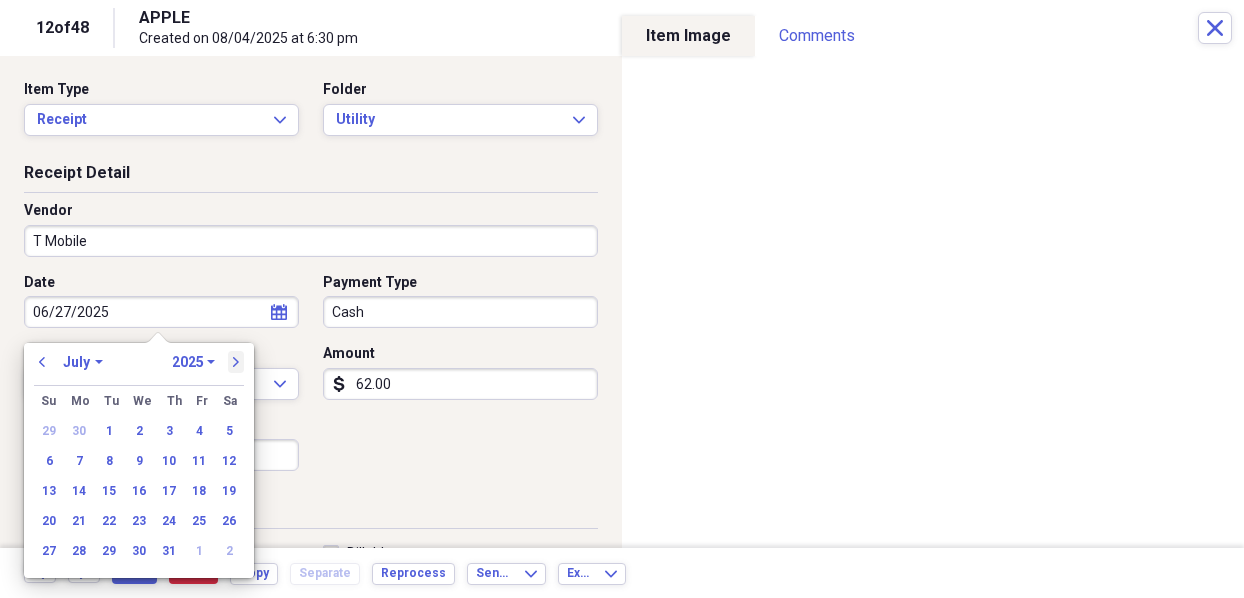 click on "next" at bounding box center (236, 362) 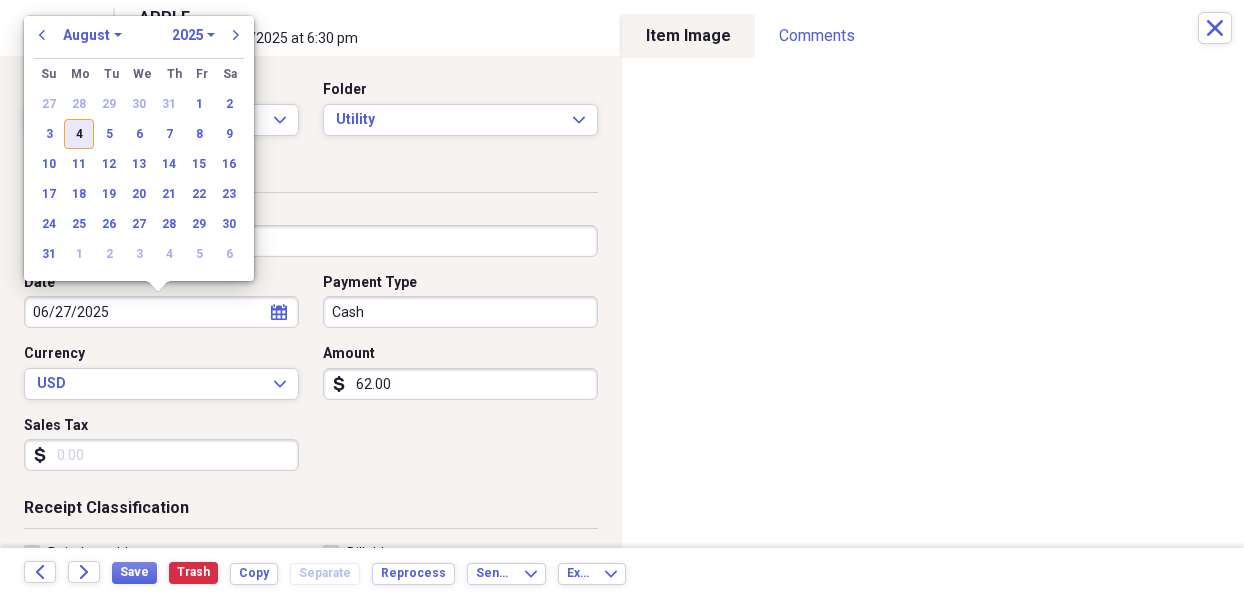 drag, startPoint x: 85, startPoint y: 127, endPoint x: 74, endPoint y: 138, distance: 15.556349 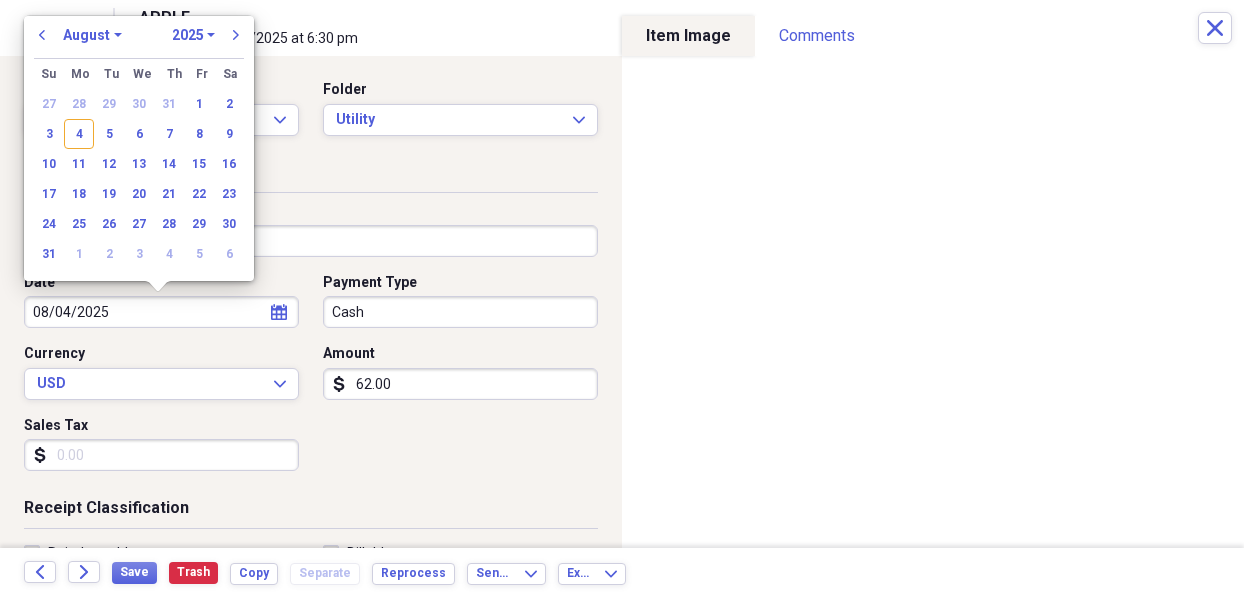 type on "08/04/2025" 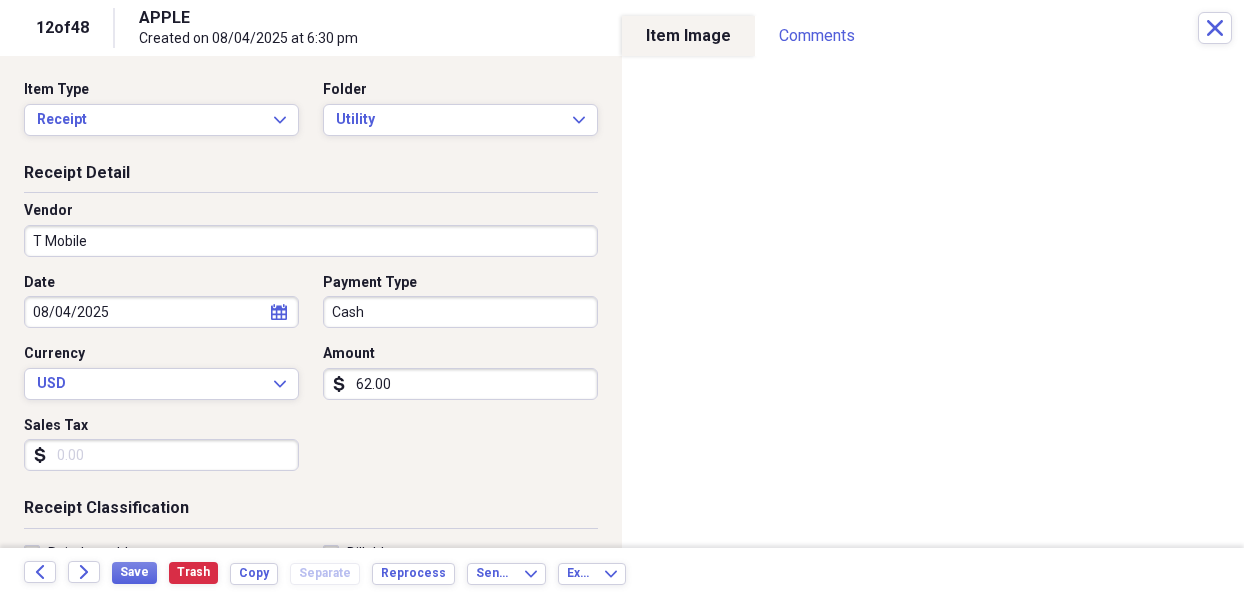 click on "Organize My Files 1 Collapse Unfiled Needs Review 1 Unfiled All Files Unfiled Unfiled Unfiled Saved Reports Collapse My Cabinet My Cabinet Add Folder Expand Folder 2021 Add Folder Expand Folder 2022 Add Folder Expand Folder 2023 Add Folder Expand Folder 2024 Add Folder Collapse Open Folder 2025 Add Folder Collapse Open Folder BUSINESS Add Folder Folder Accountant Add Folder Folder Athena Add Folder Folder Fees Add Folder Folder Insurance Add Folder Folder Misc Add Folder Expand Folder Salary Add Folder Folder Supply Add Folder Folder Utilities Add Folder Expand Folder Vehicle Add Folder Collapse Open Folder CdA Add Folder Folder Furnishing Add Folder Folder Gasoline Add Folder Folder Grocer Add Folder Folder Ins Add Folder Folder misc Add Folder Folder Mtce Add Folder Folder Restaurant Add Folder Folder Supply Add Folder Folder Tax Add Folder Folder Utility Add Folder Folder Yard Add Folder Collapse Open Folder DRAPER Add Folder Folder furnish Add Folder Folder Misc Add Folder Folder Mtce Add Folder Folder IT" at bounding box center [622, 299] 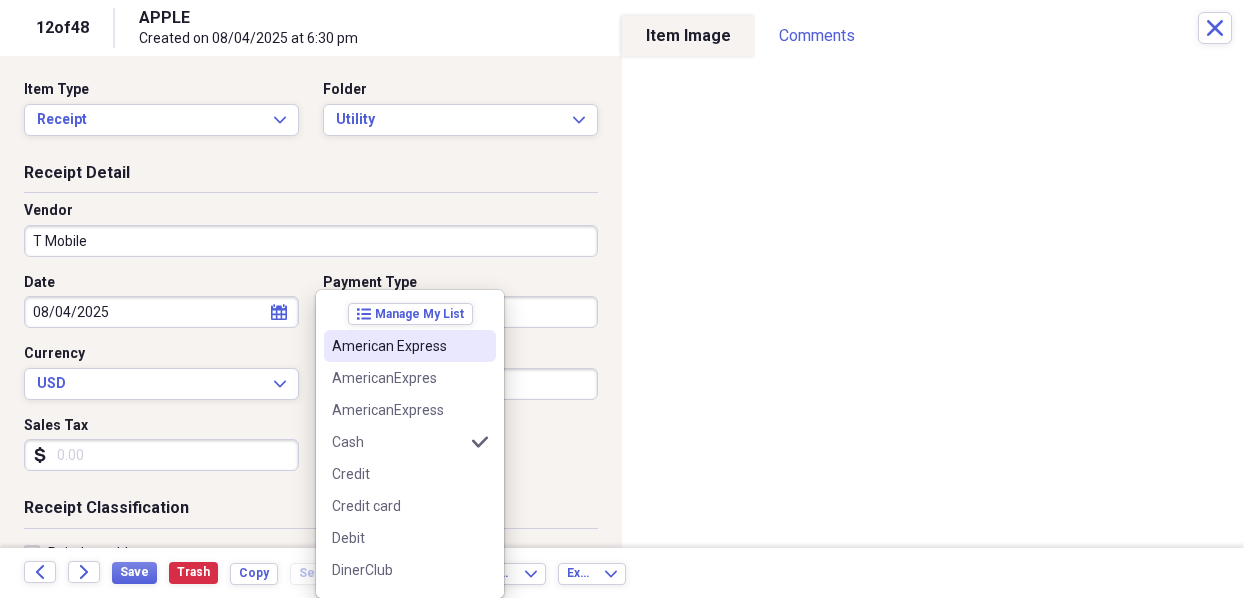 click on "American Express" at bounding box center [398, 346] 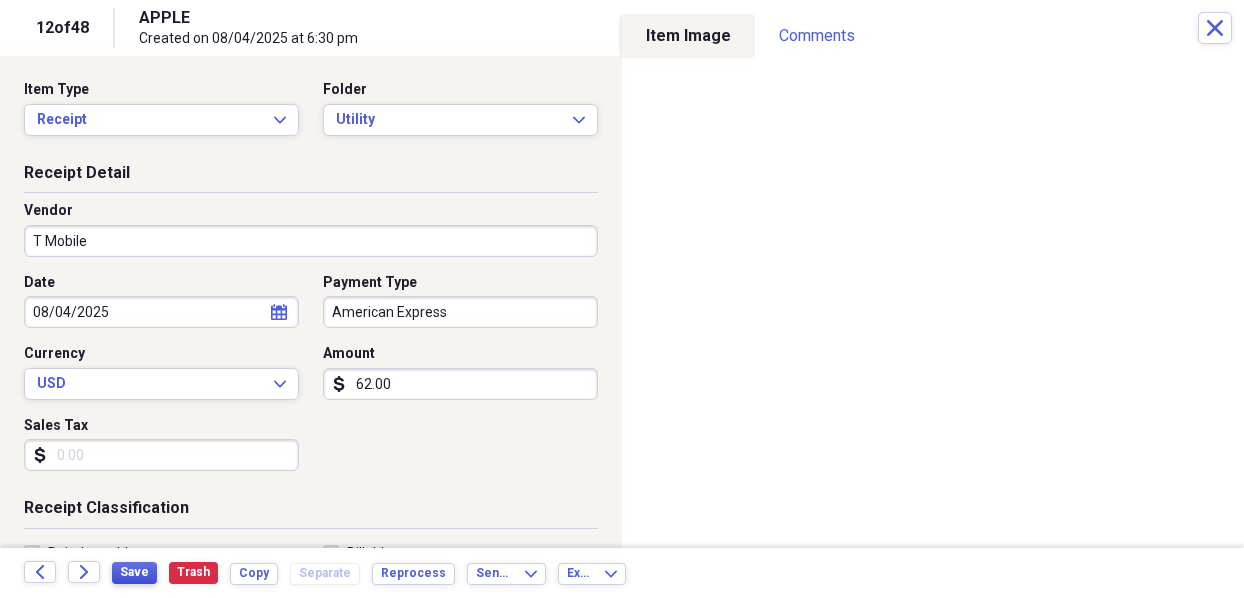 click on "Save" at bounding box center (134, 572) 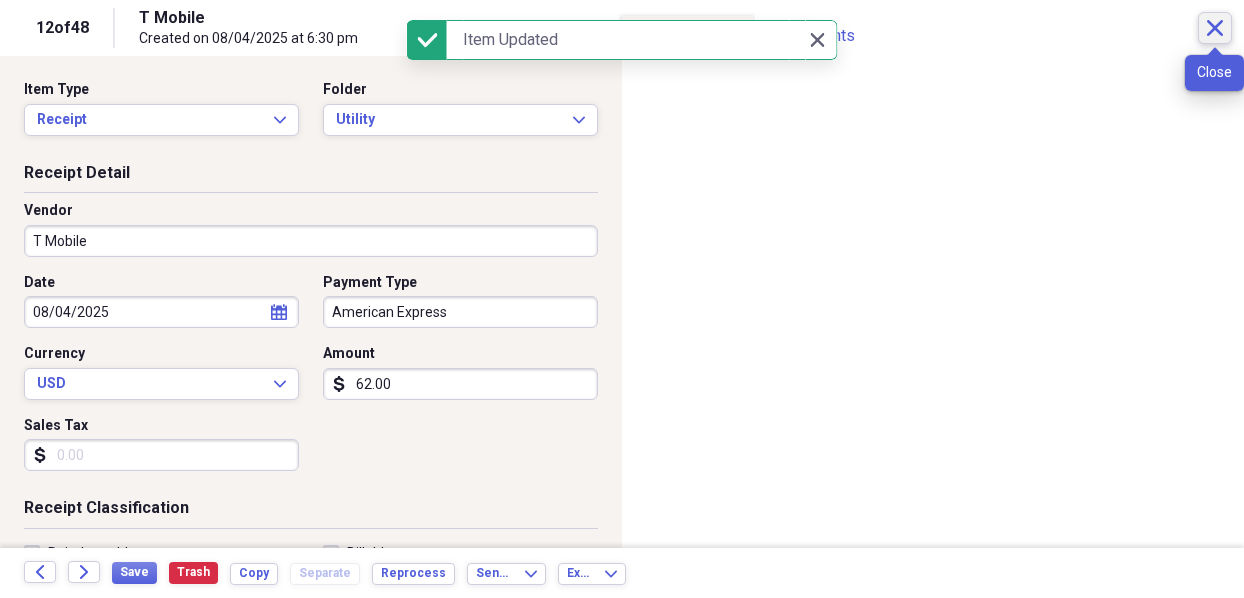 click on "Close" 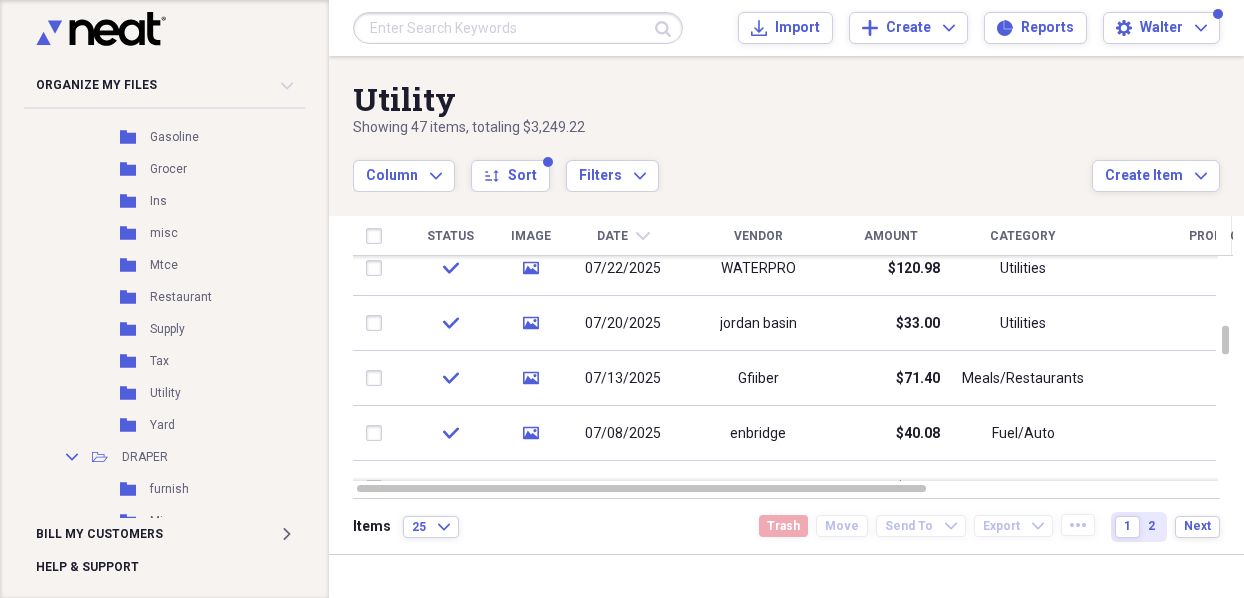 scroll, scrollTop: 670, scrollLeft: 0, axis: vertical 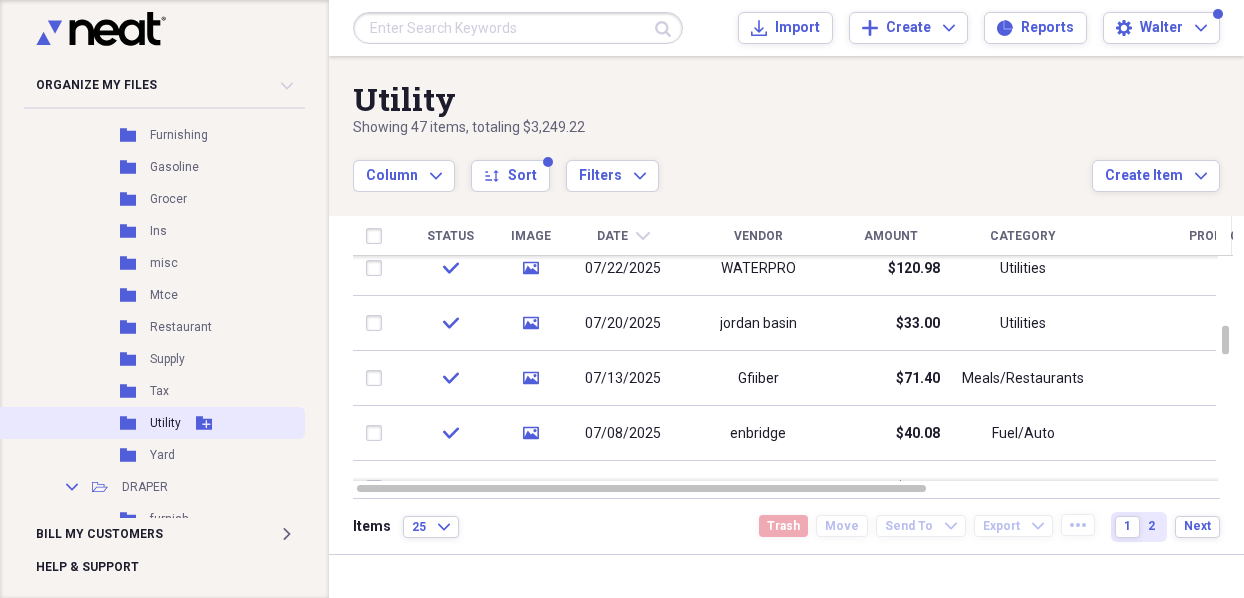 click 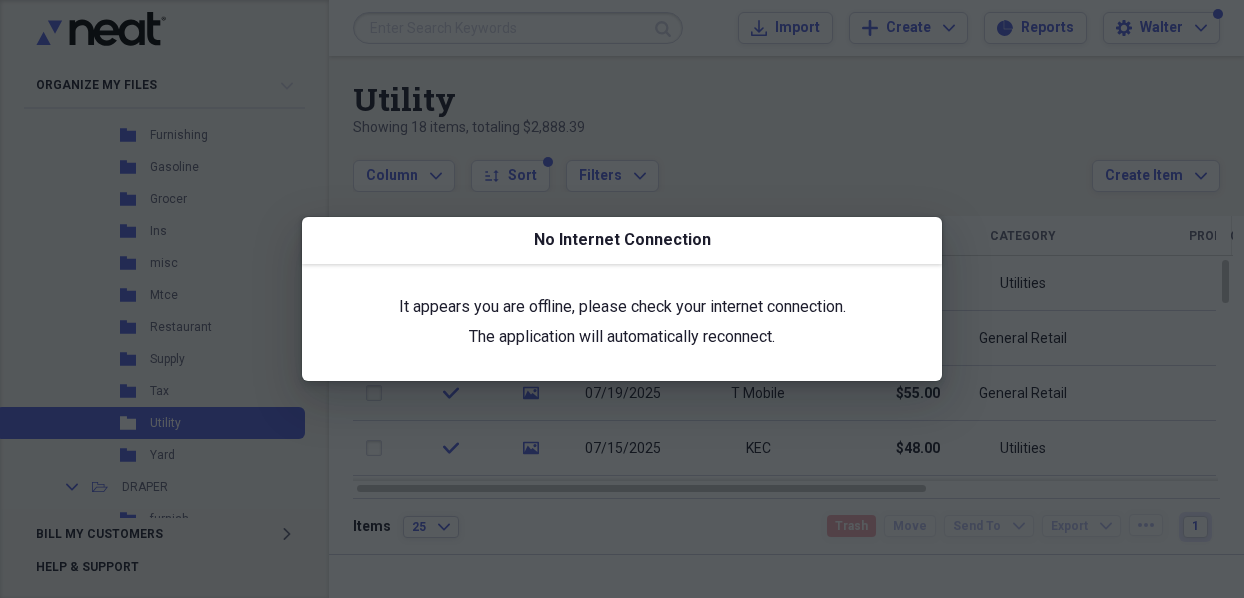 click at bounding box center (622, 299) 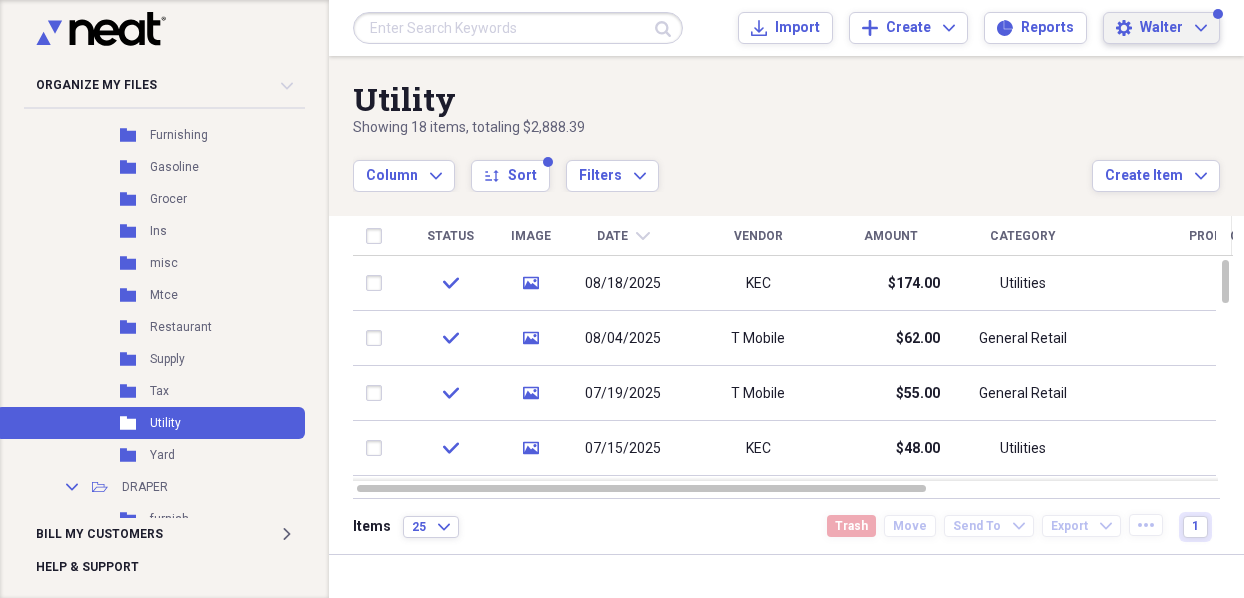 click on "Expand" 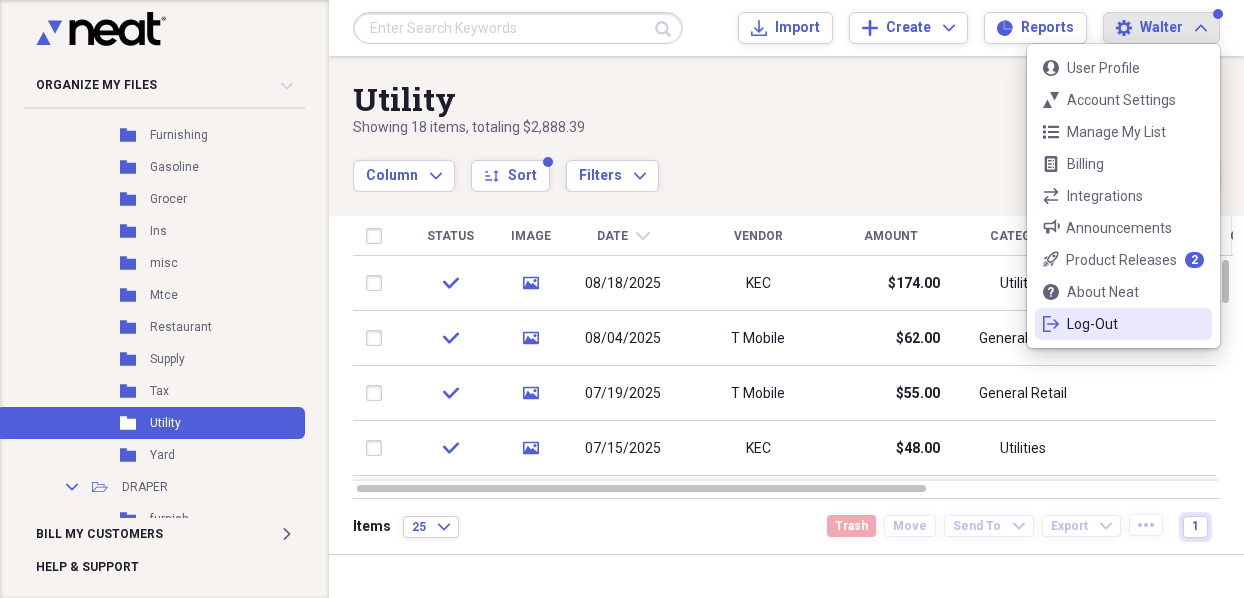click on "Log-Out" at bounding box center (1123, 324) 